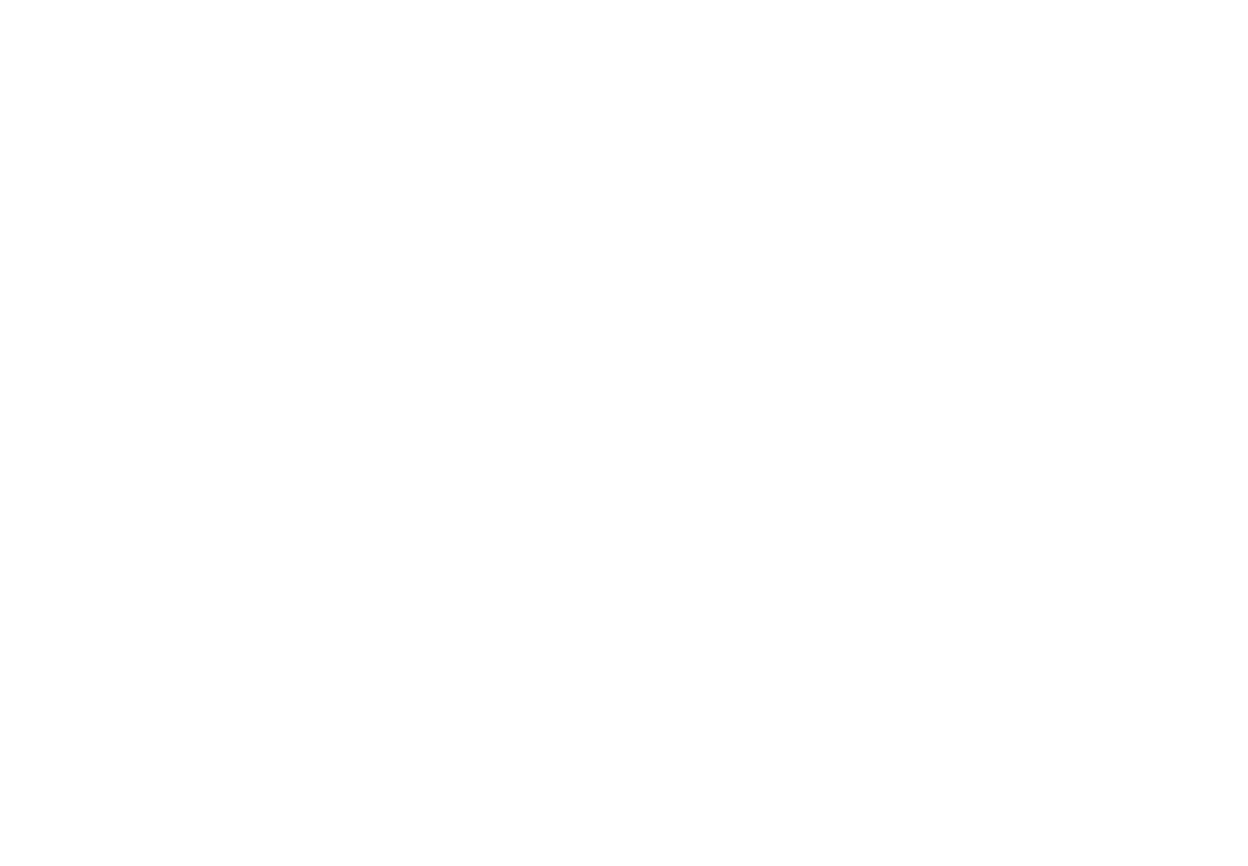 scroll, scrollTop: 0, scrollLeft: 0, axis: both 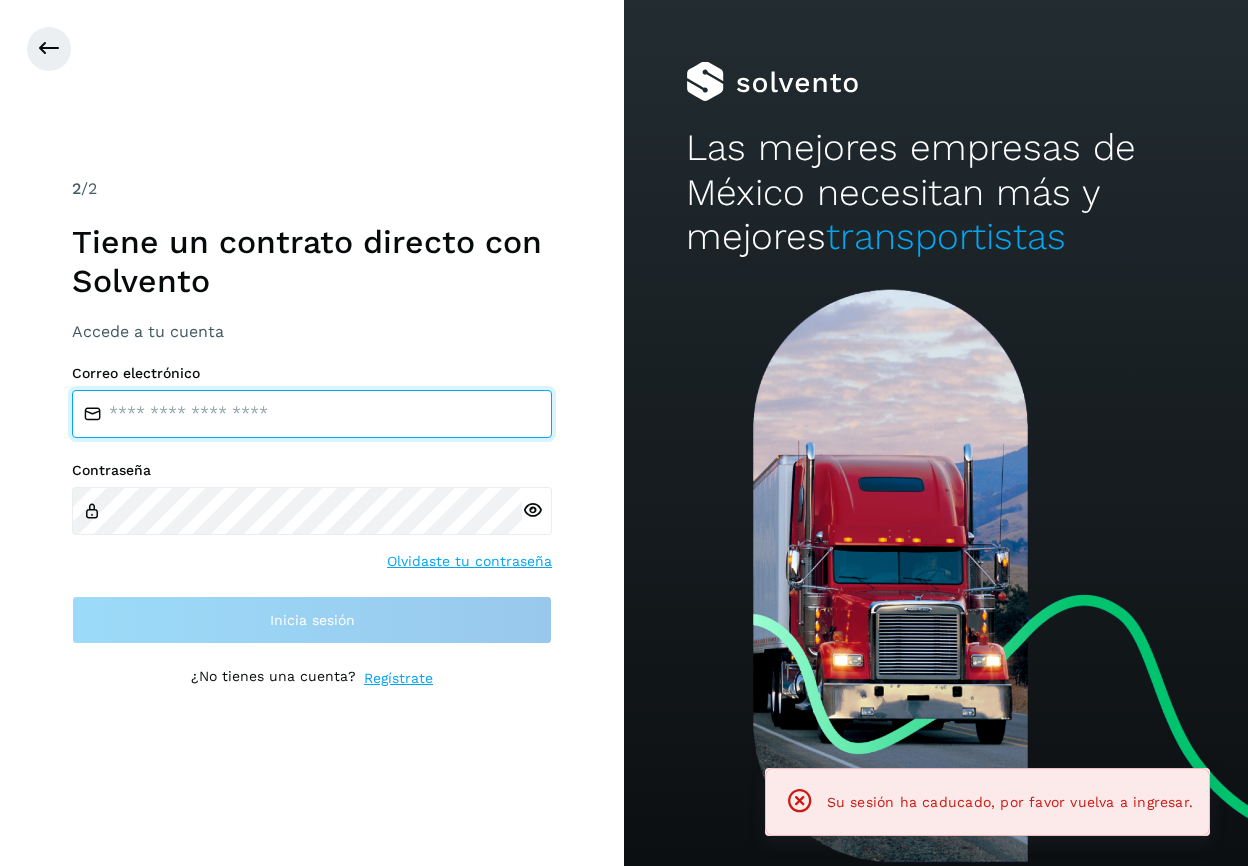 type on "**********" 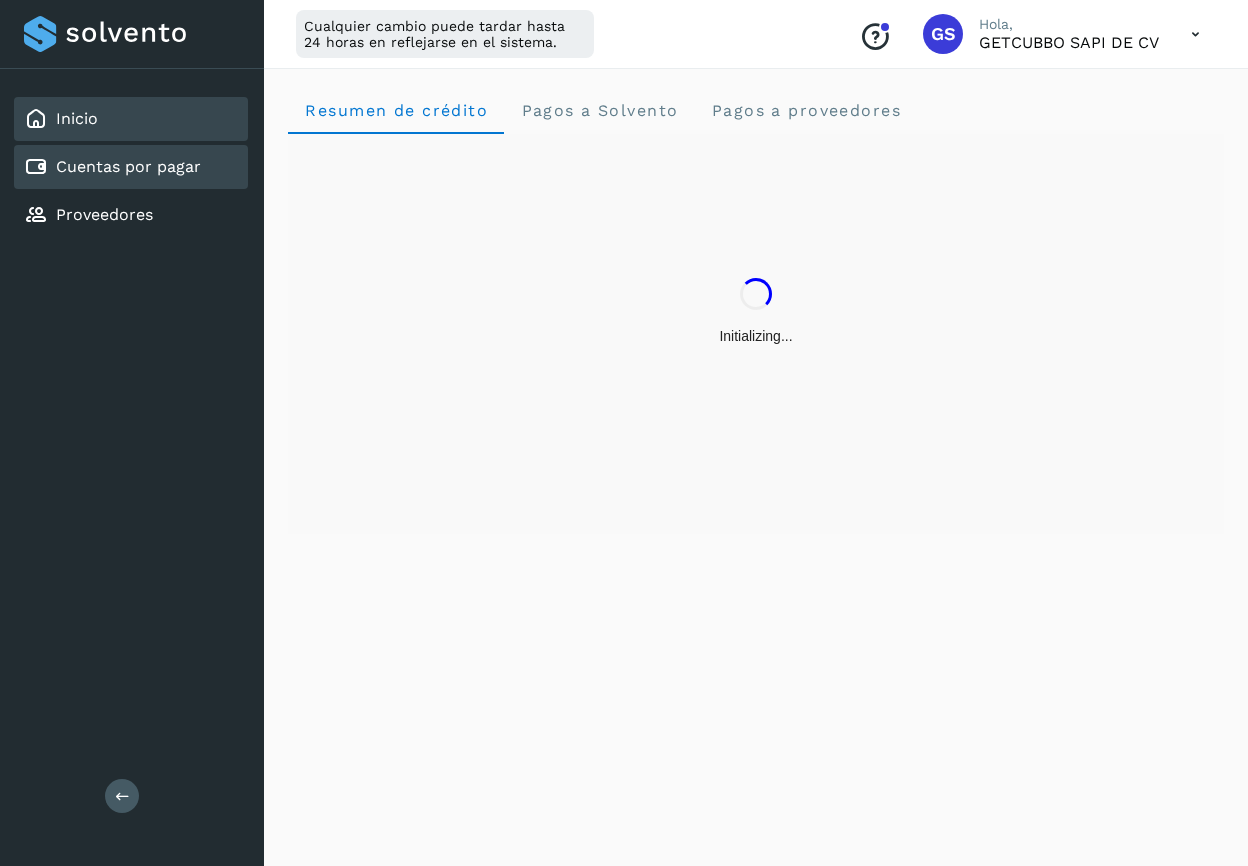 click on "Cuentas por pagar" 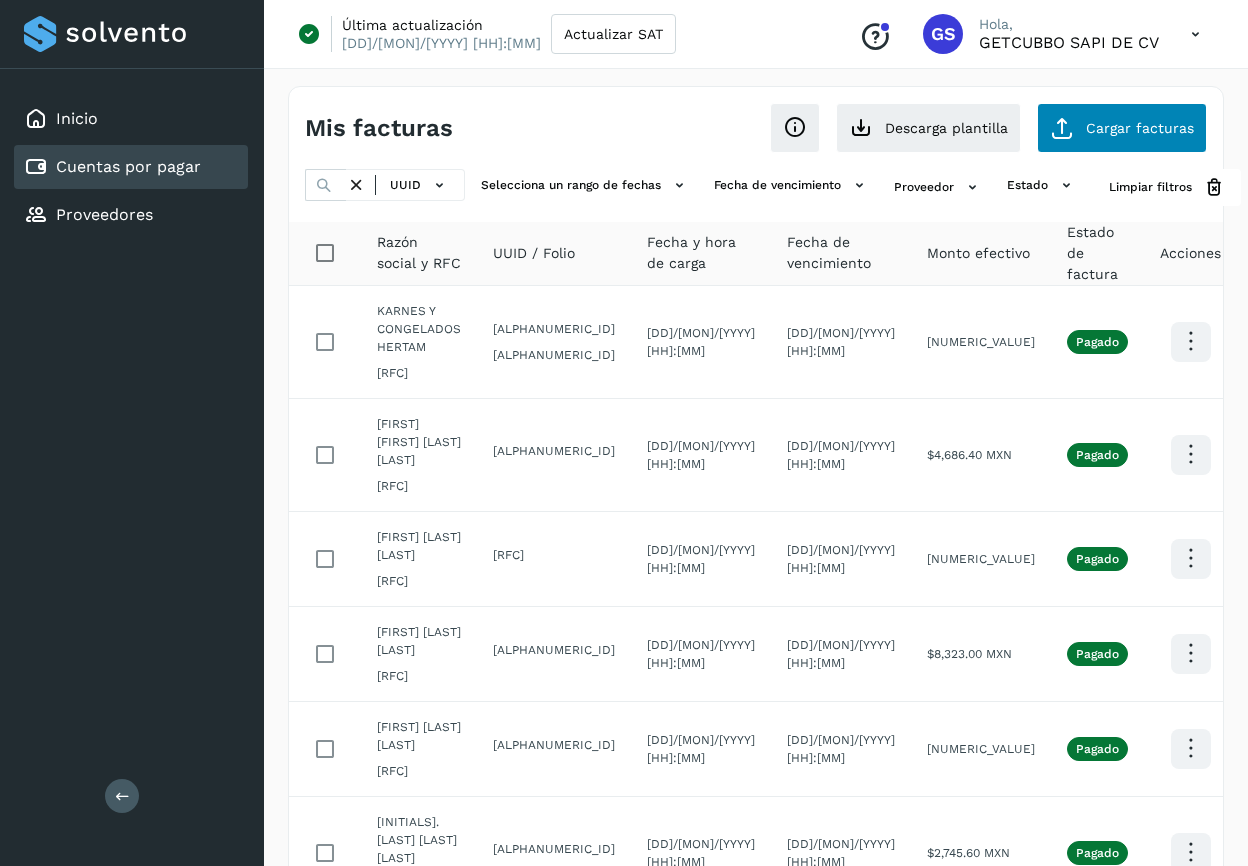 click at bounding box center [1062, 128] 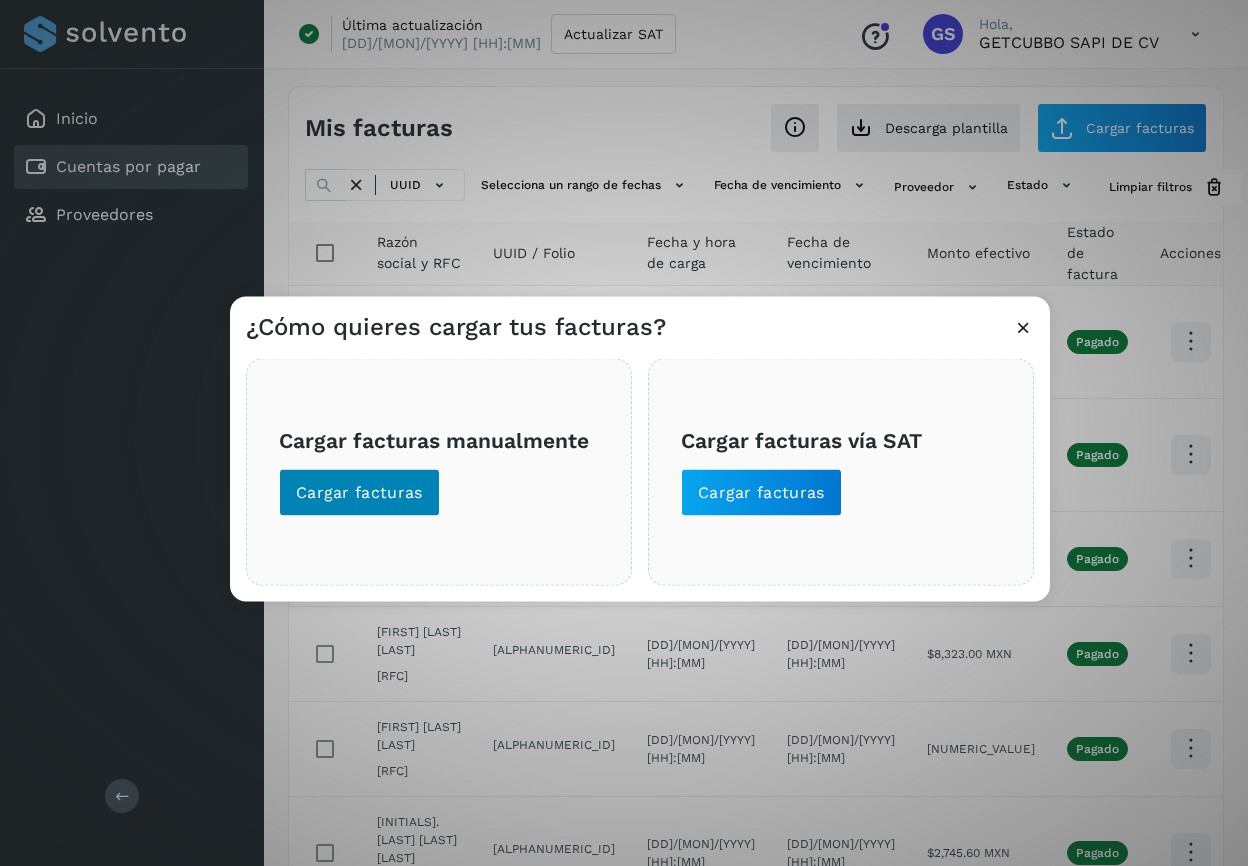 click on "Cargar facturas" 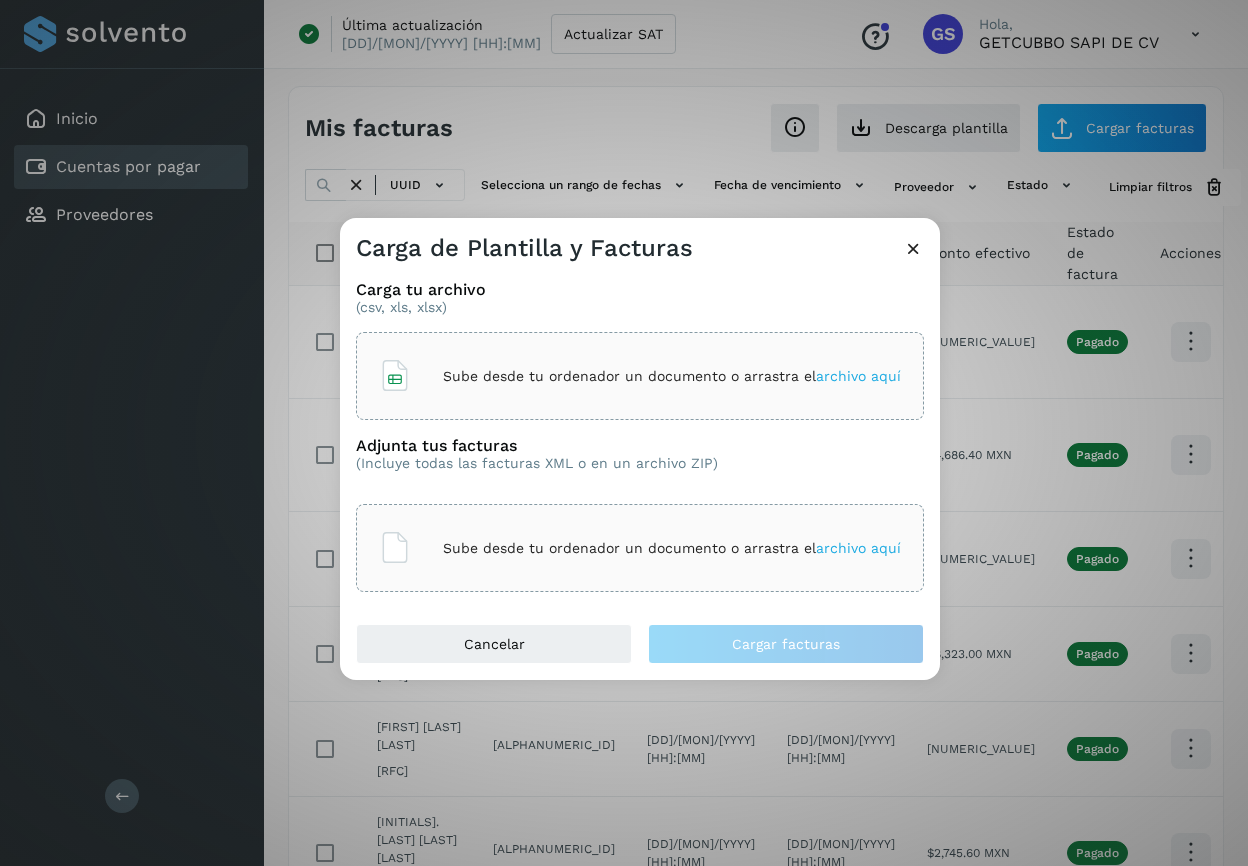 click on "Sube desde tu ordenador un documento o arrastra el  archivo aquí" at bounding box center [672, 376] 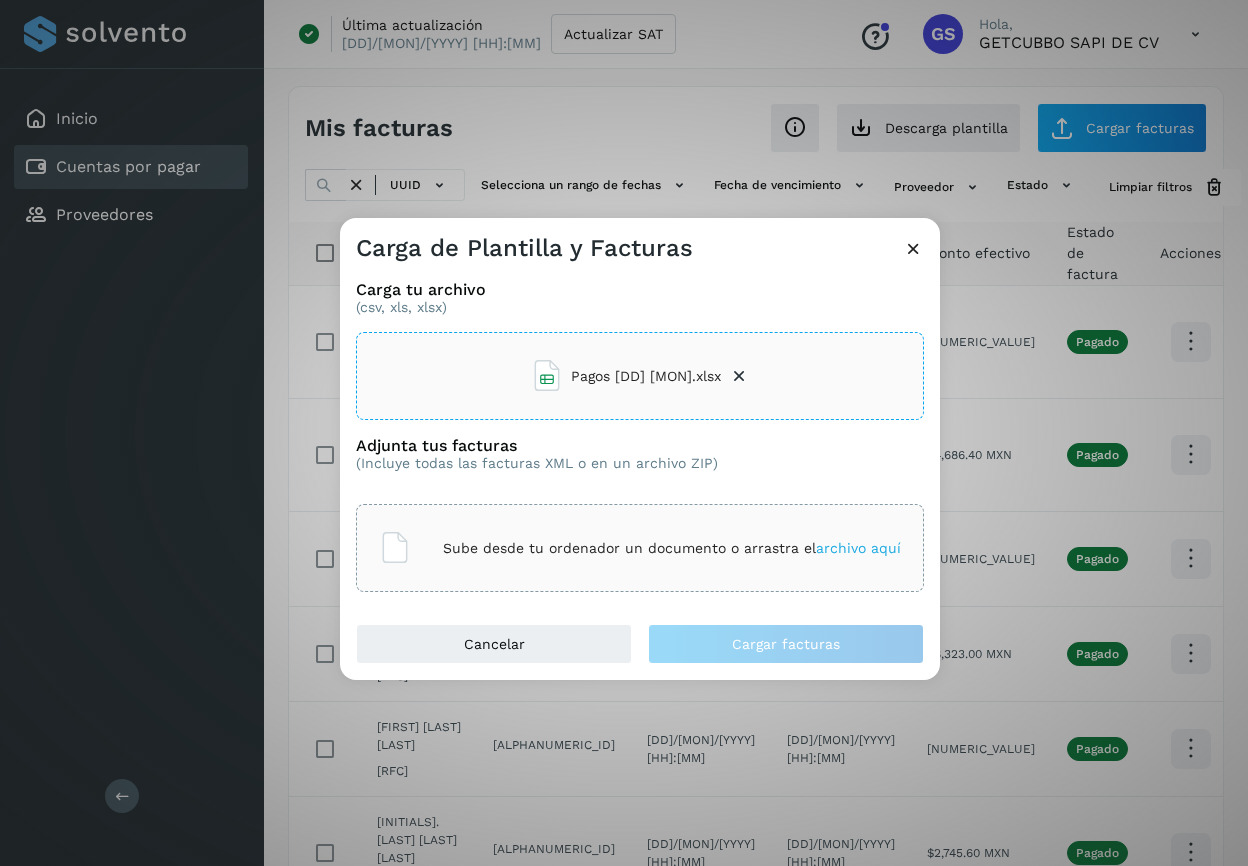 click on "Sube desde tu ordenador un documento o arrastra el  archivo aquí" at bounding box center [672, 548] 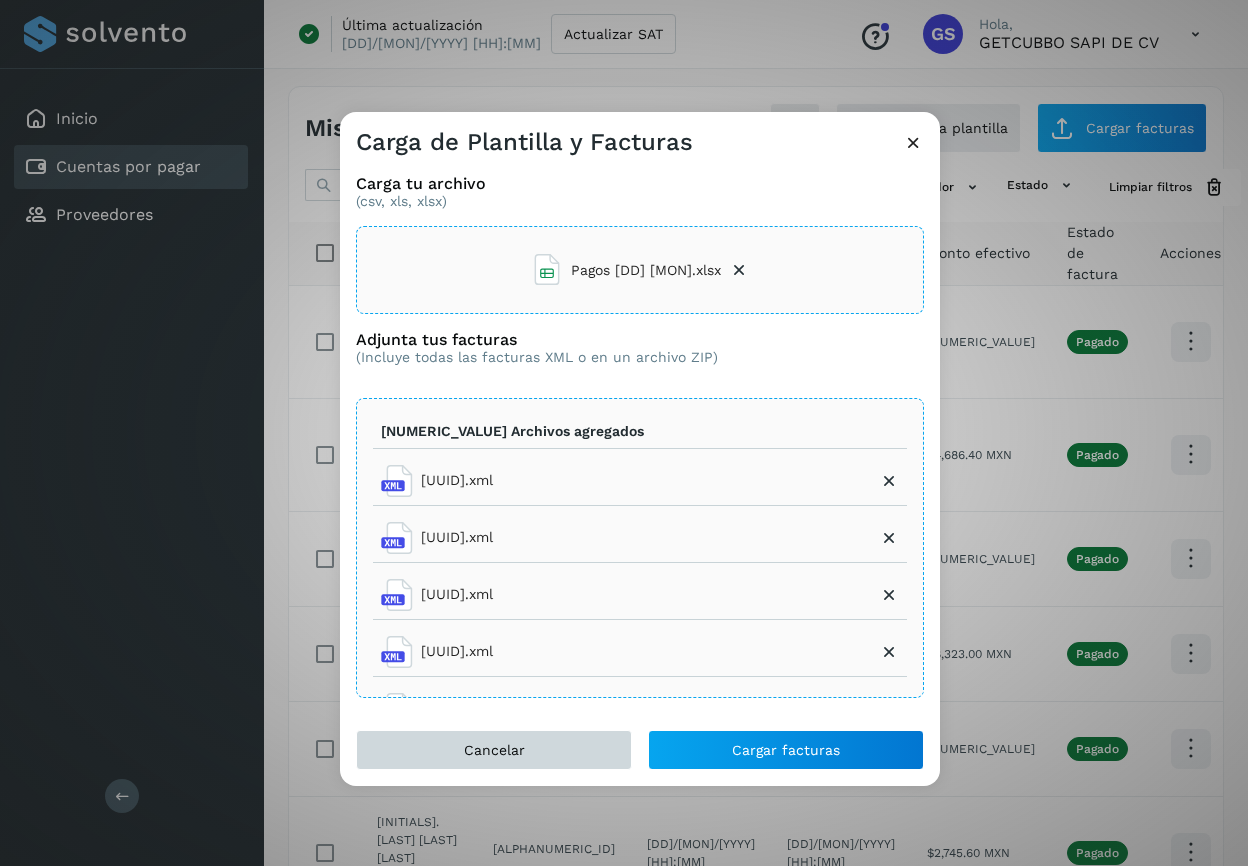 click on "Cancelar" 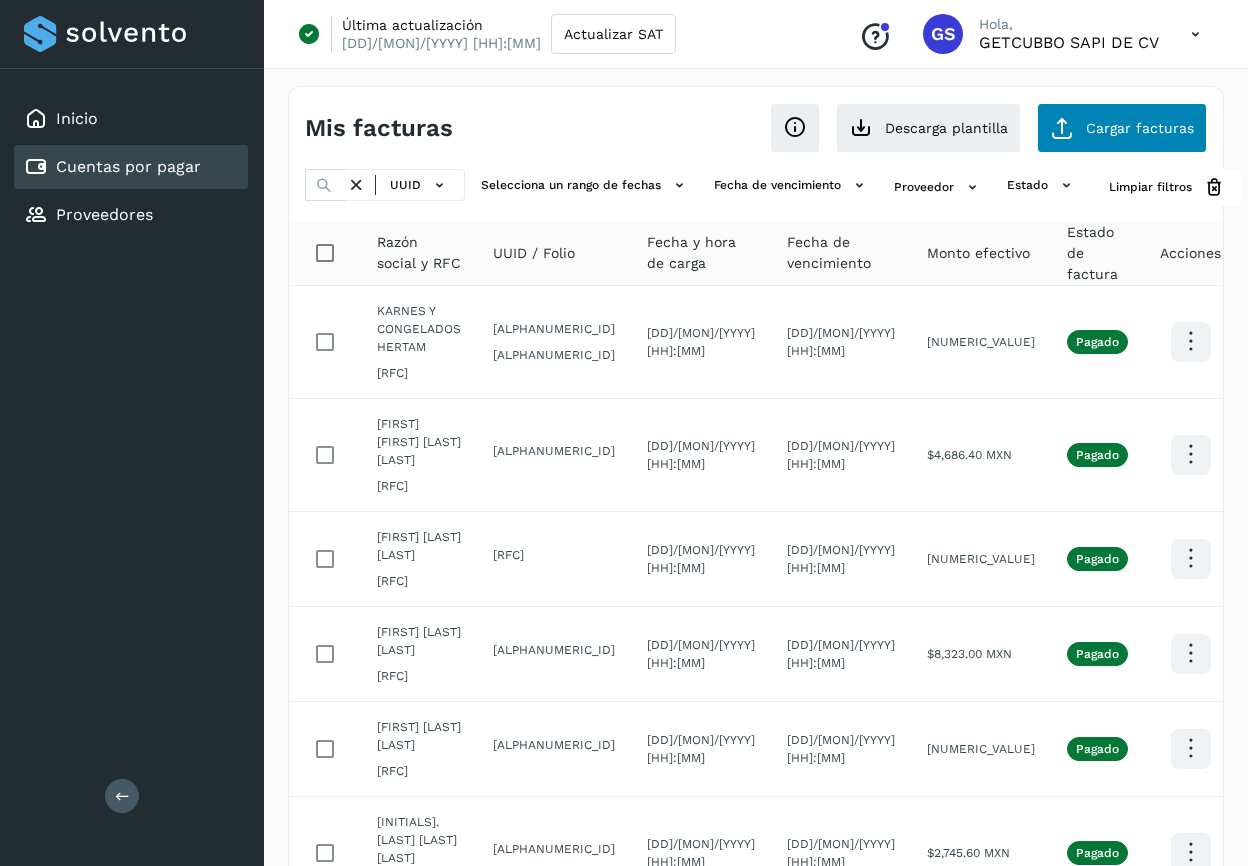 click on "Cargar facturas" 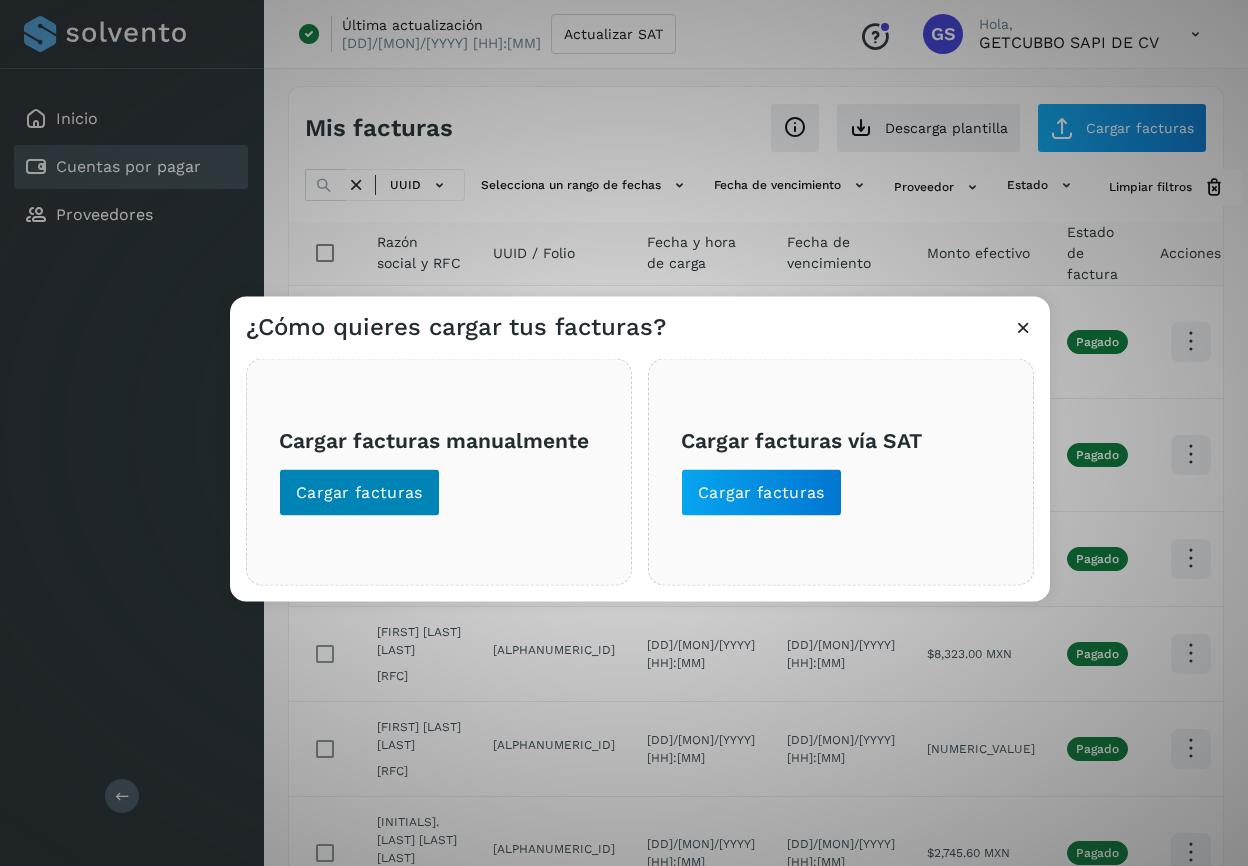 click on "Cargar facturas" at bounding box center (359, 493) 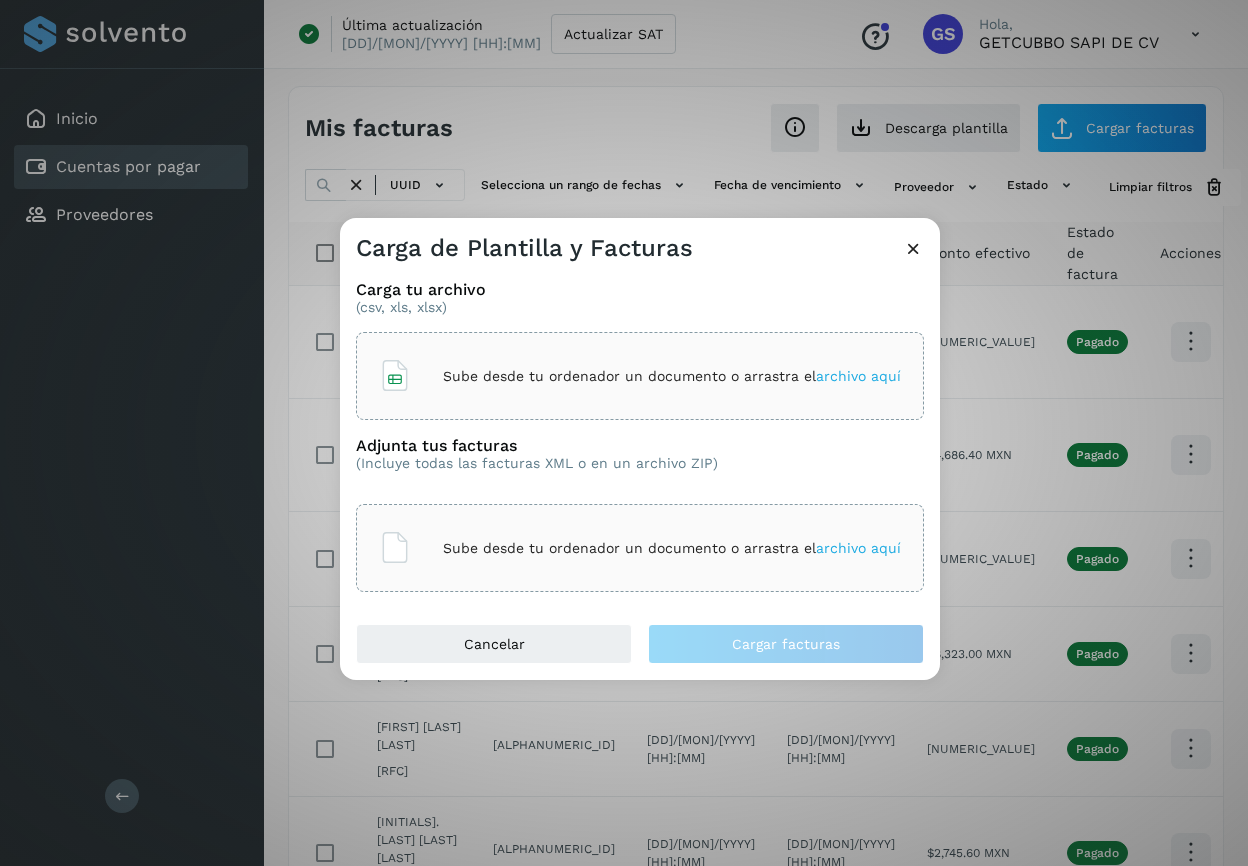 click on "Sube desde tu ordenador un documento o arrastra el  archivo aquí" at bounding box center [640, 376] 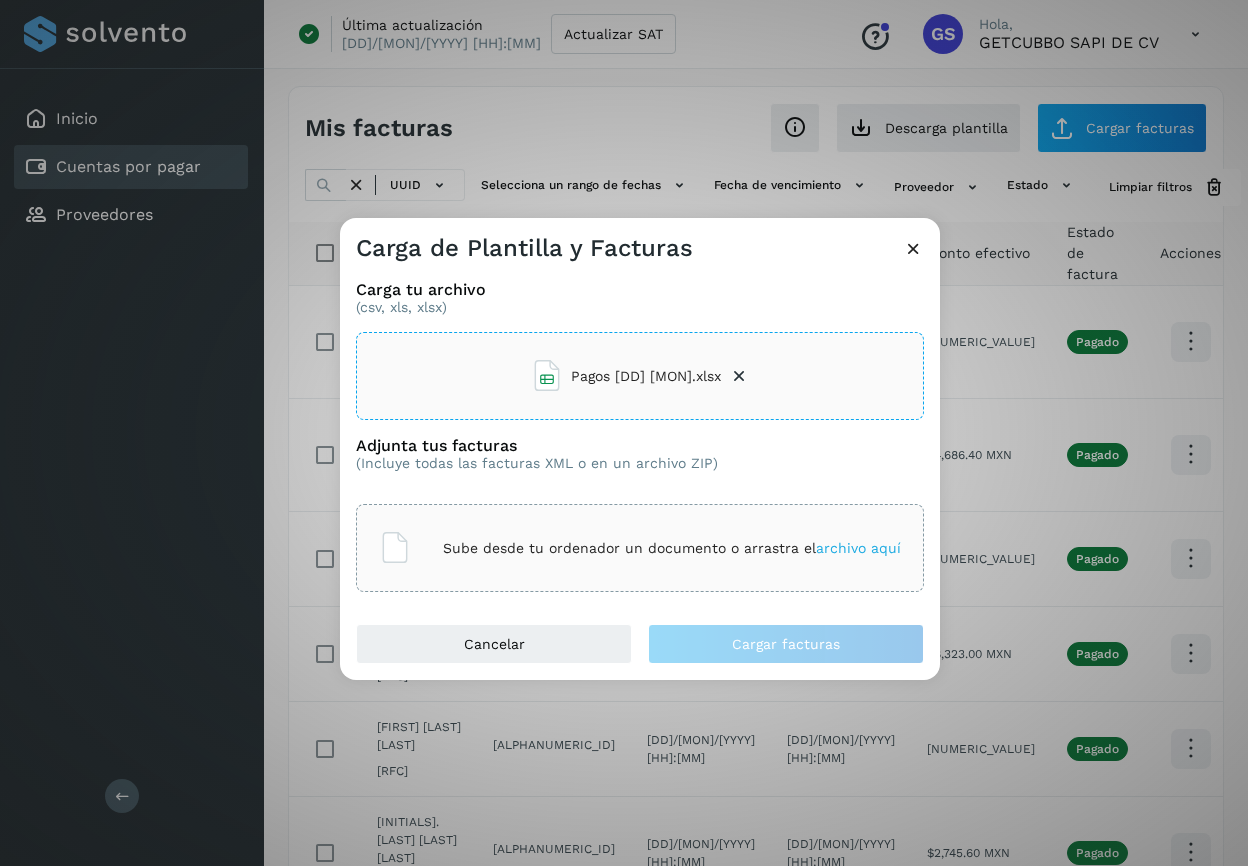 click on "Sube desde tu ordenador un documento o arrastra el  archivo aquí" at bounding box center [640, 548] 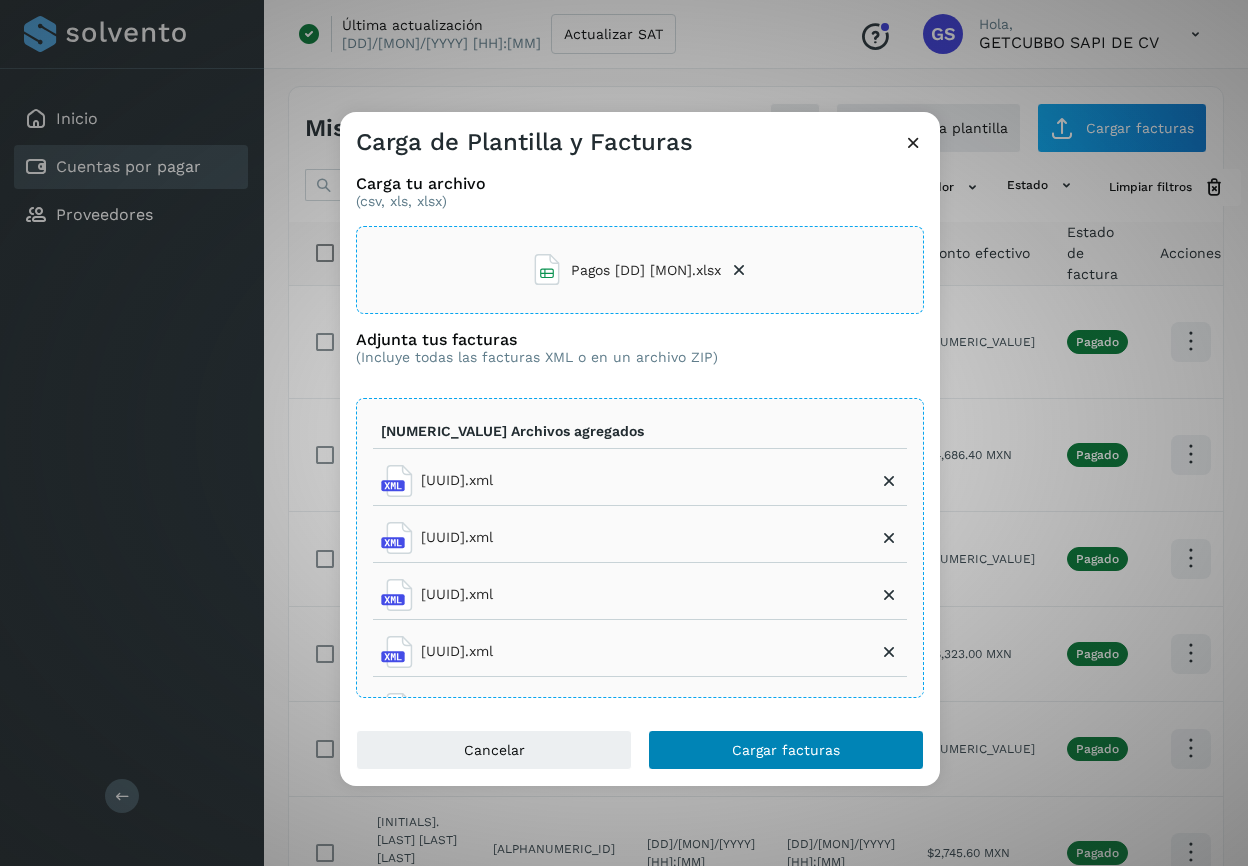 click on "Cargar facturas" 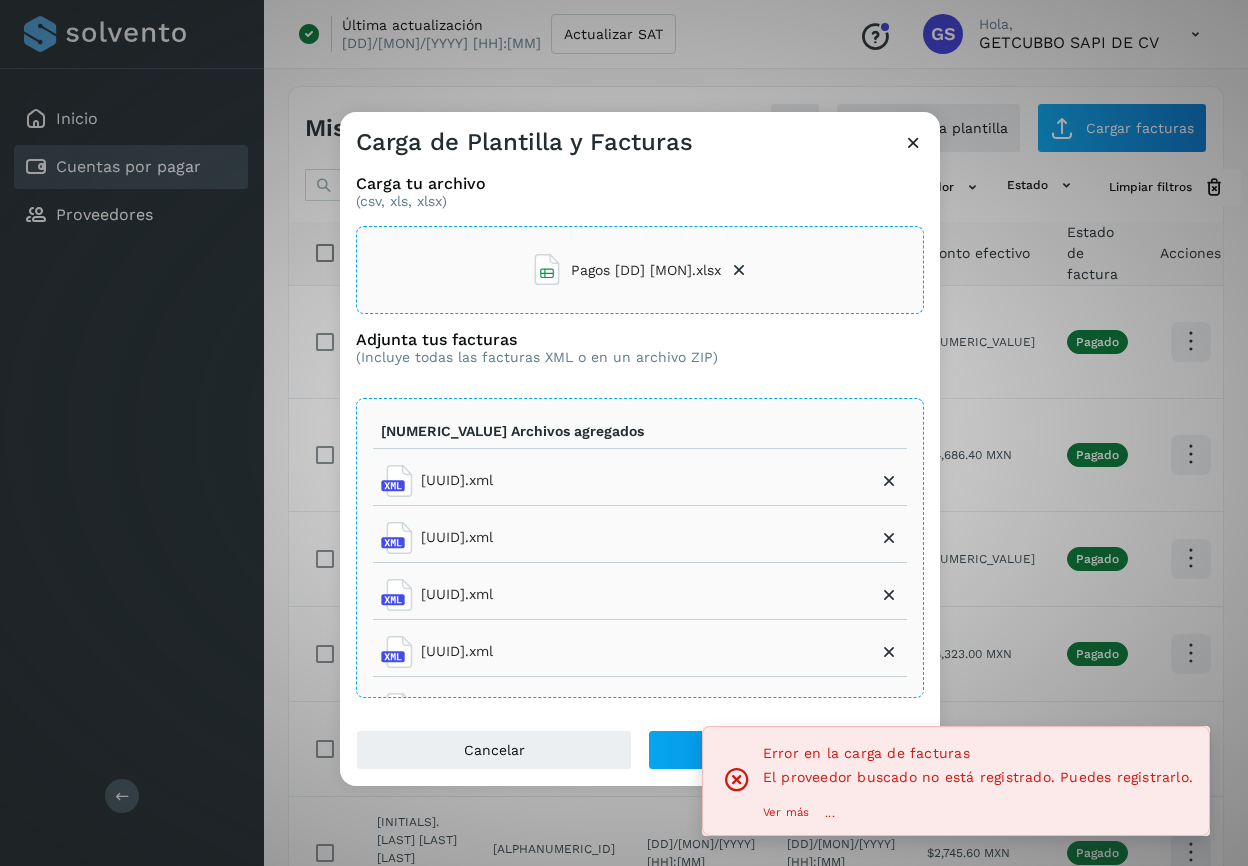 click on "Ver más" at bounding box center (786, 813) 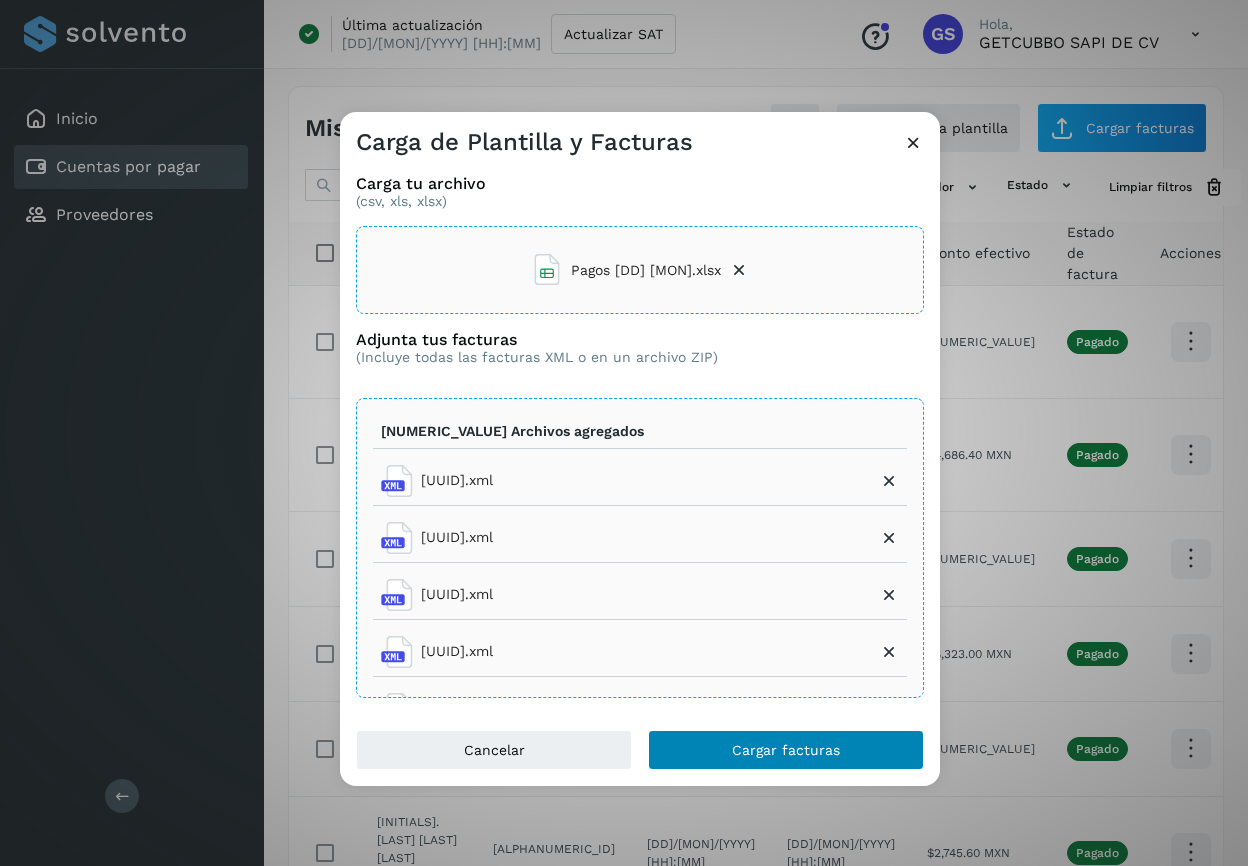 click on "Cargar facturas" 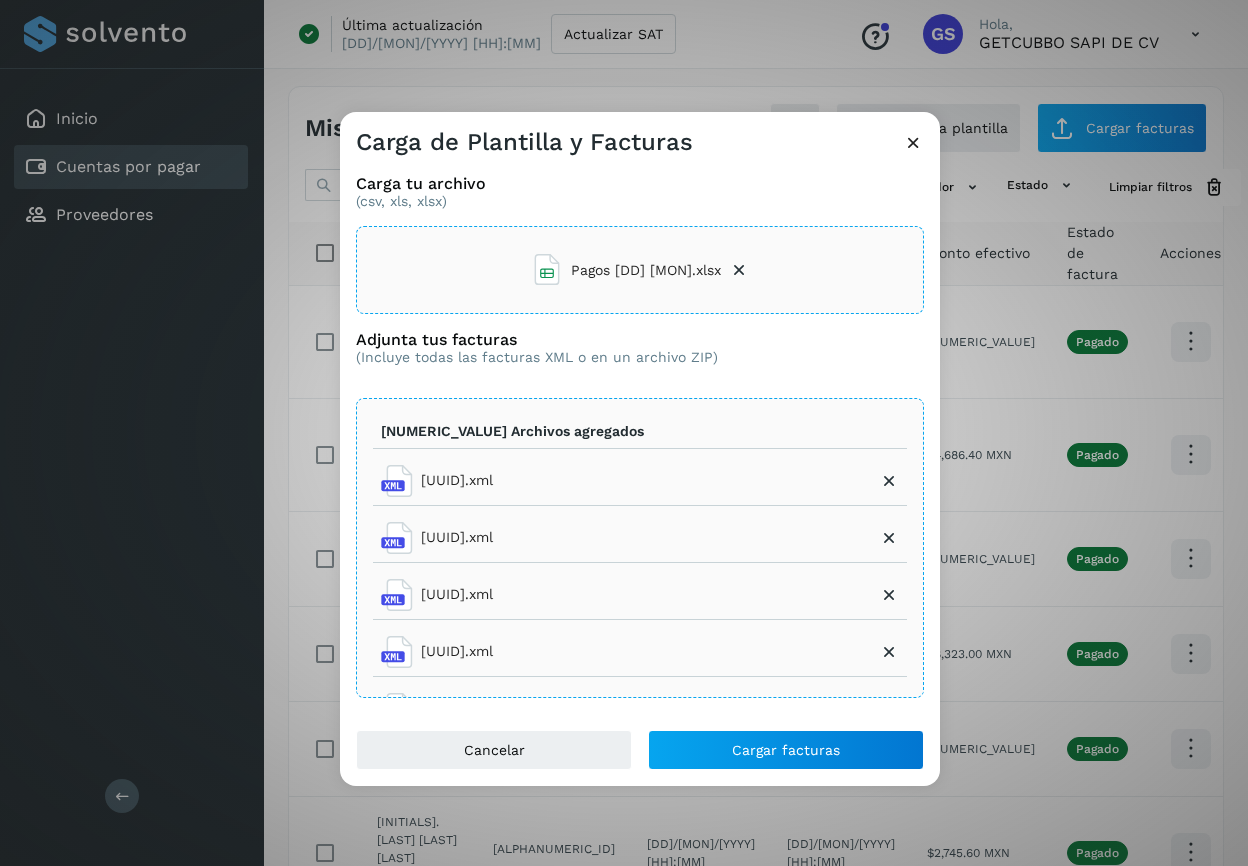 click at bounding box center (913, 142) 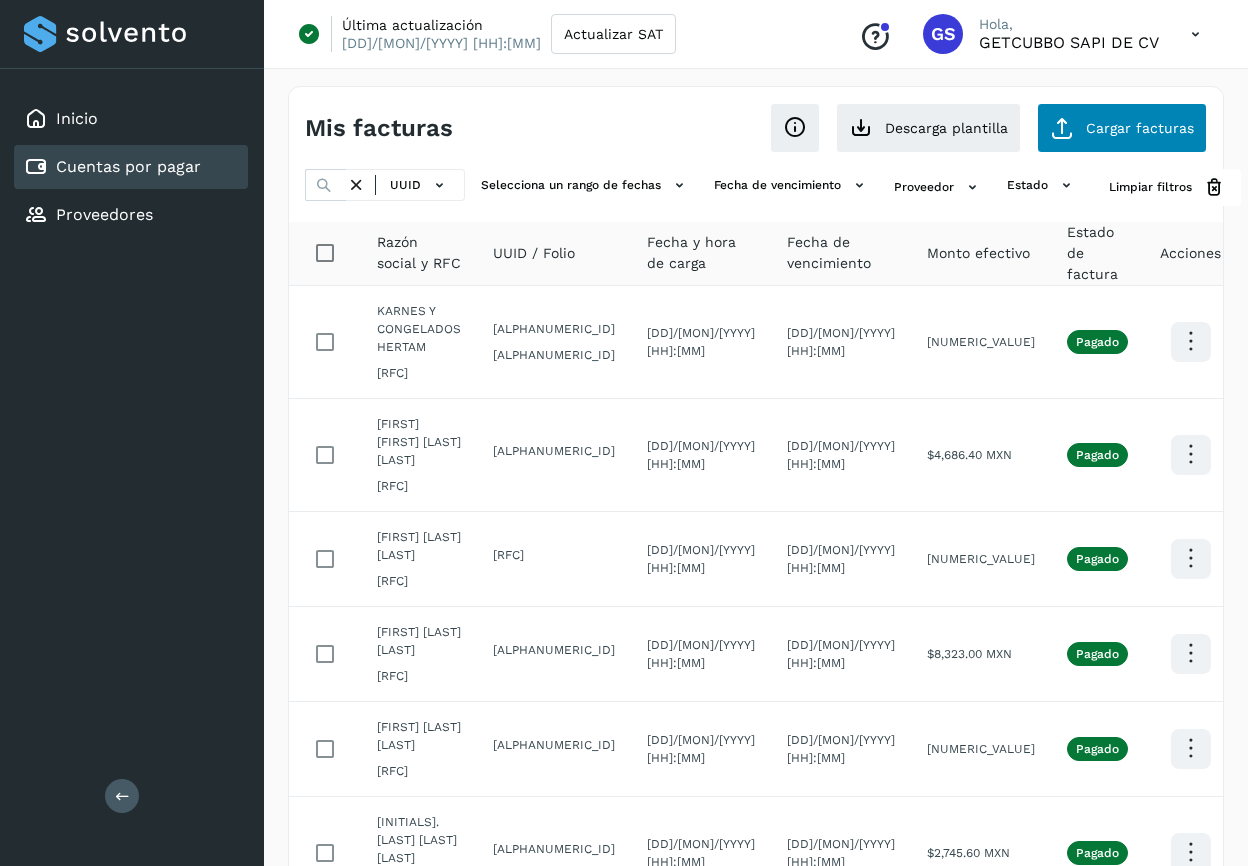 click on "Cargar facturas" 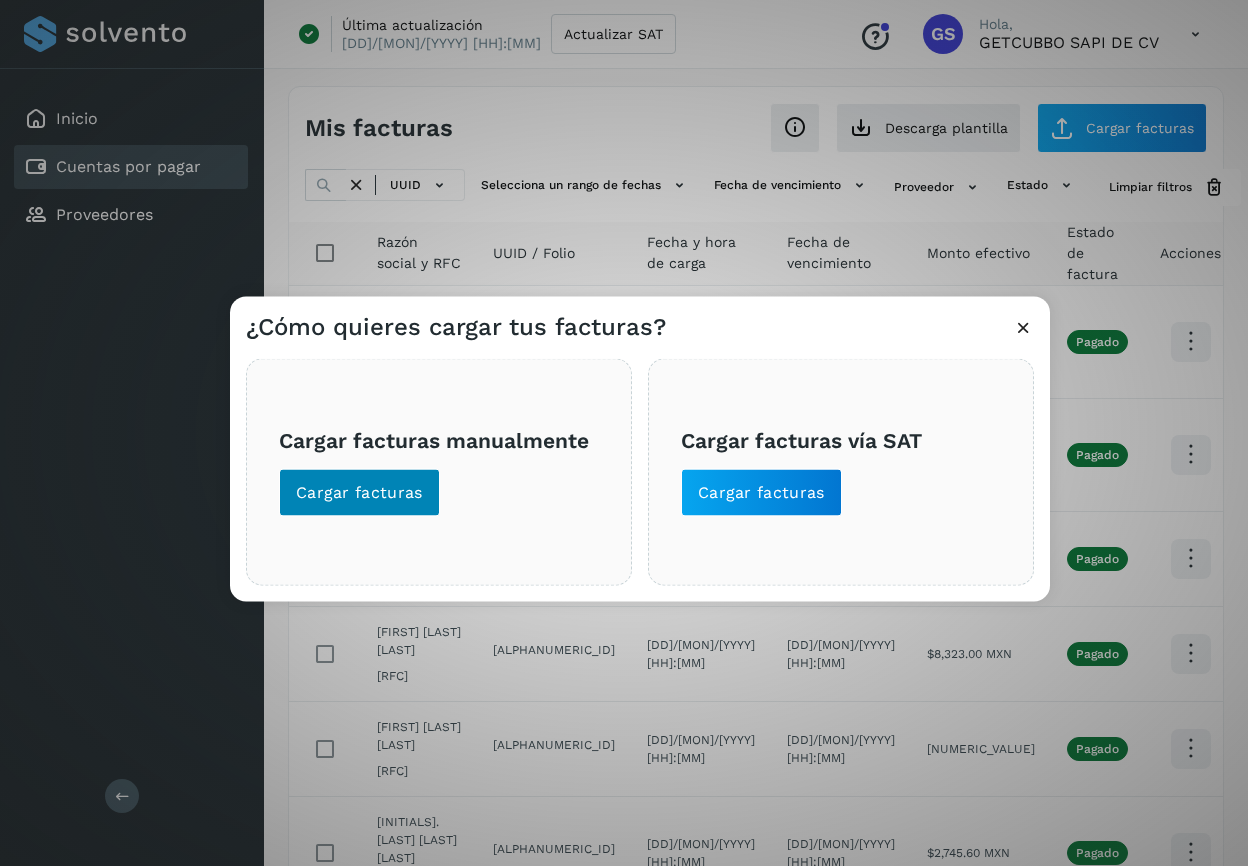 click on "Cargar facturas" 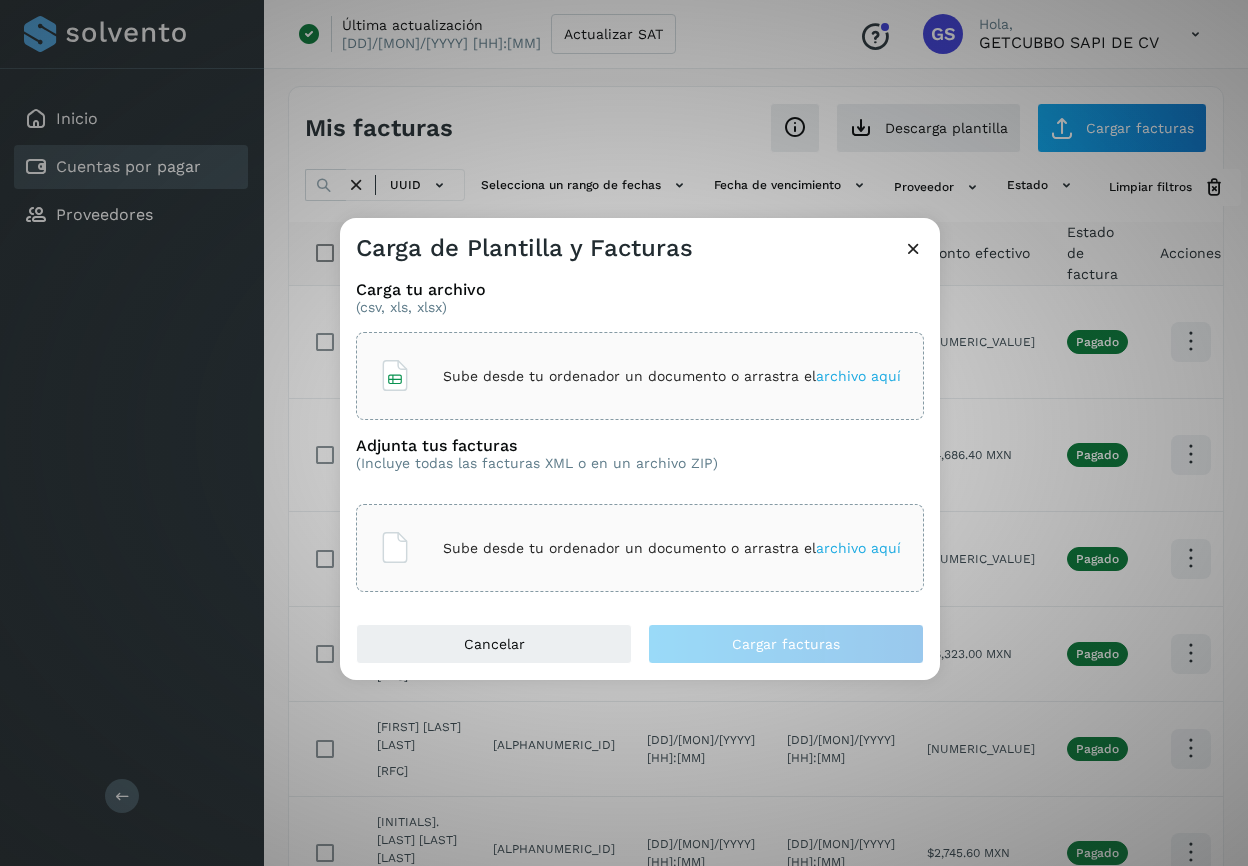 click on "Sube desde tu ordenador un documento o arrastra el  archivo aquí" at bounding box center [640, 376] 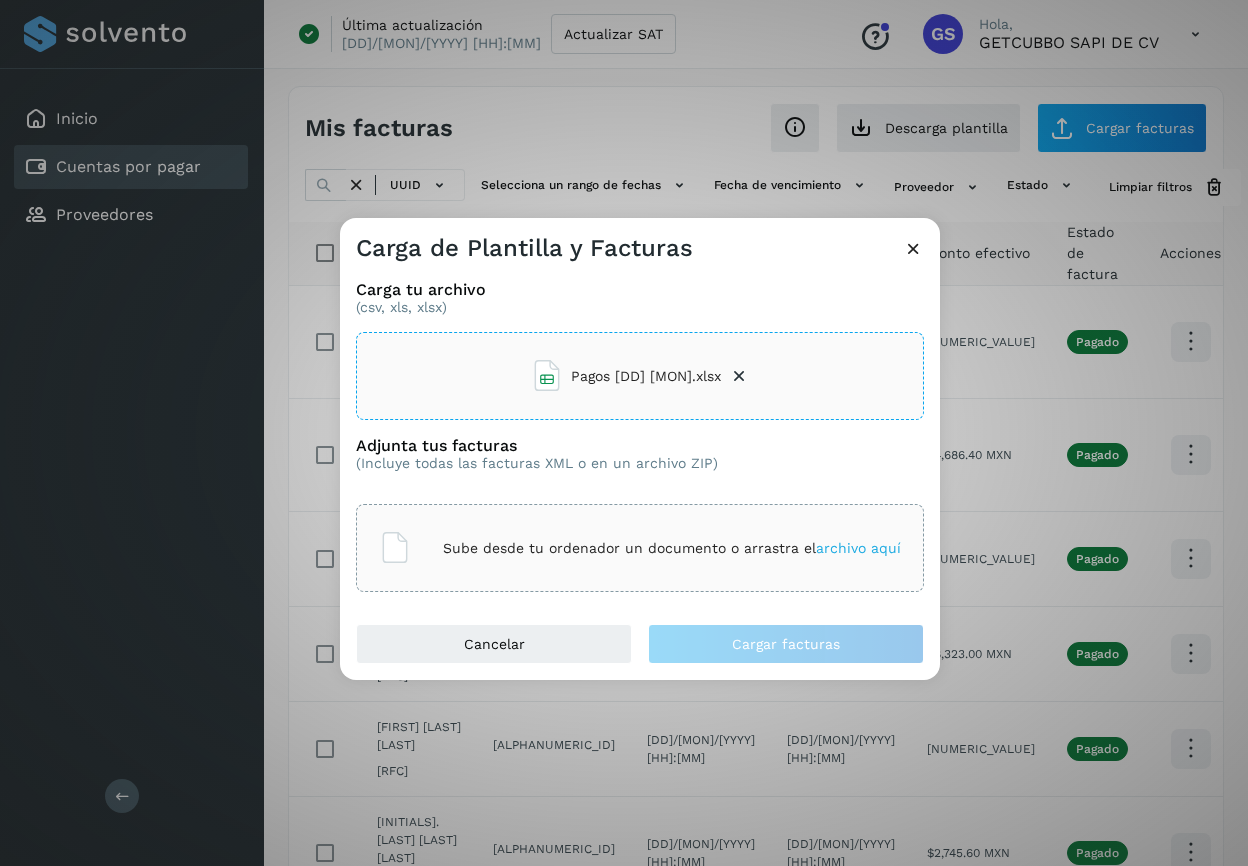 click at bounding box center [739, 376] 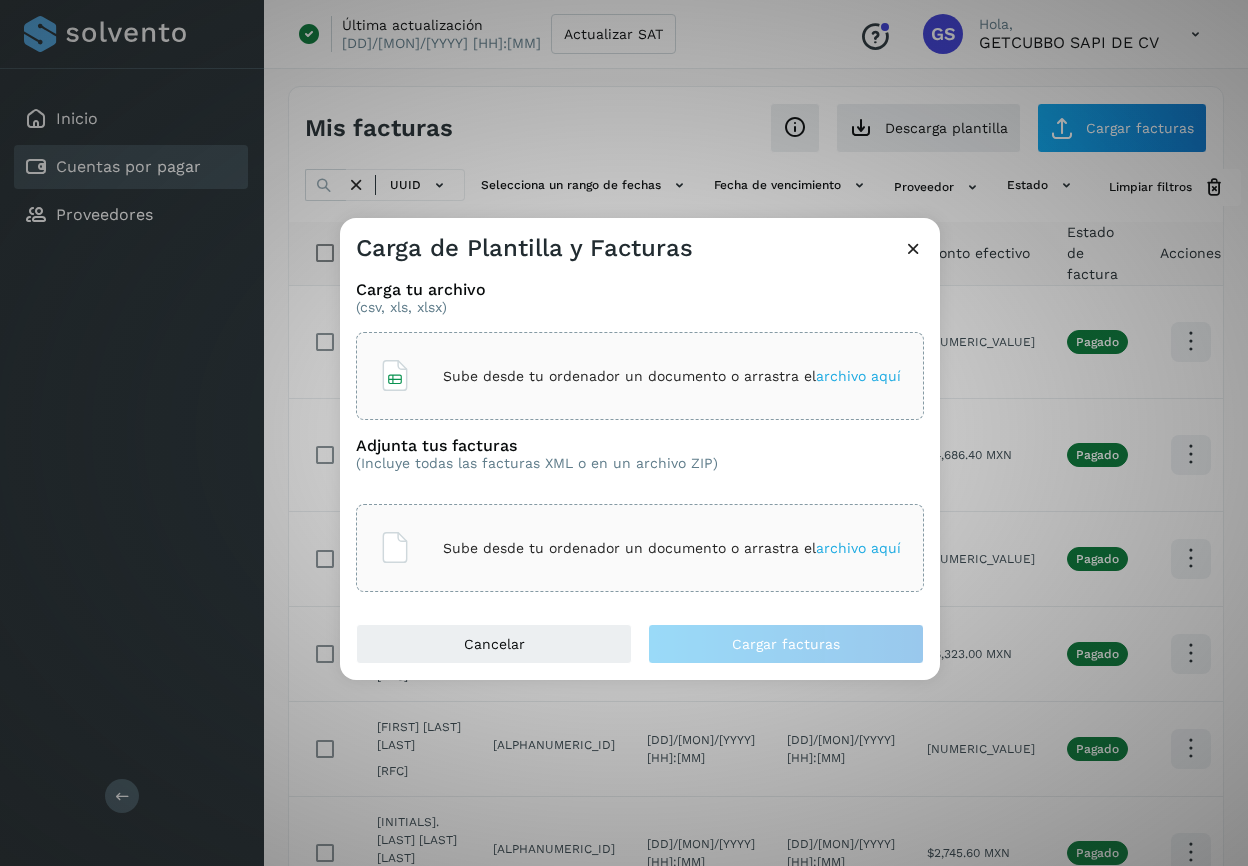 click on "Sube desde tu ordenador un documento o arrastra el  archivo aquí" at bounding box center (672, 376) 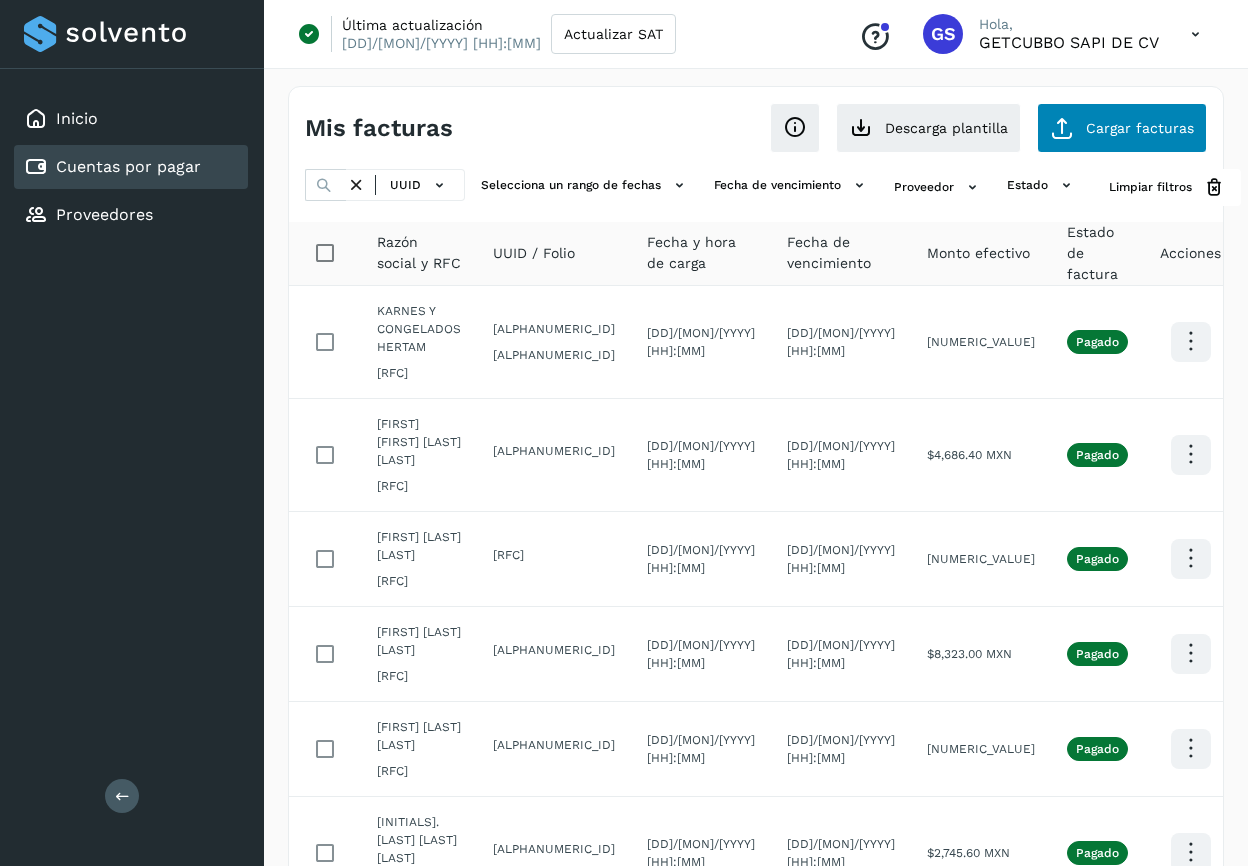 click on "Cargar facturas" 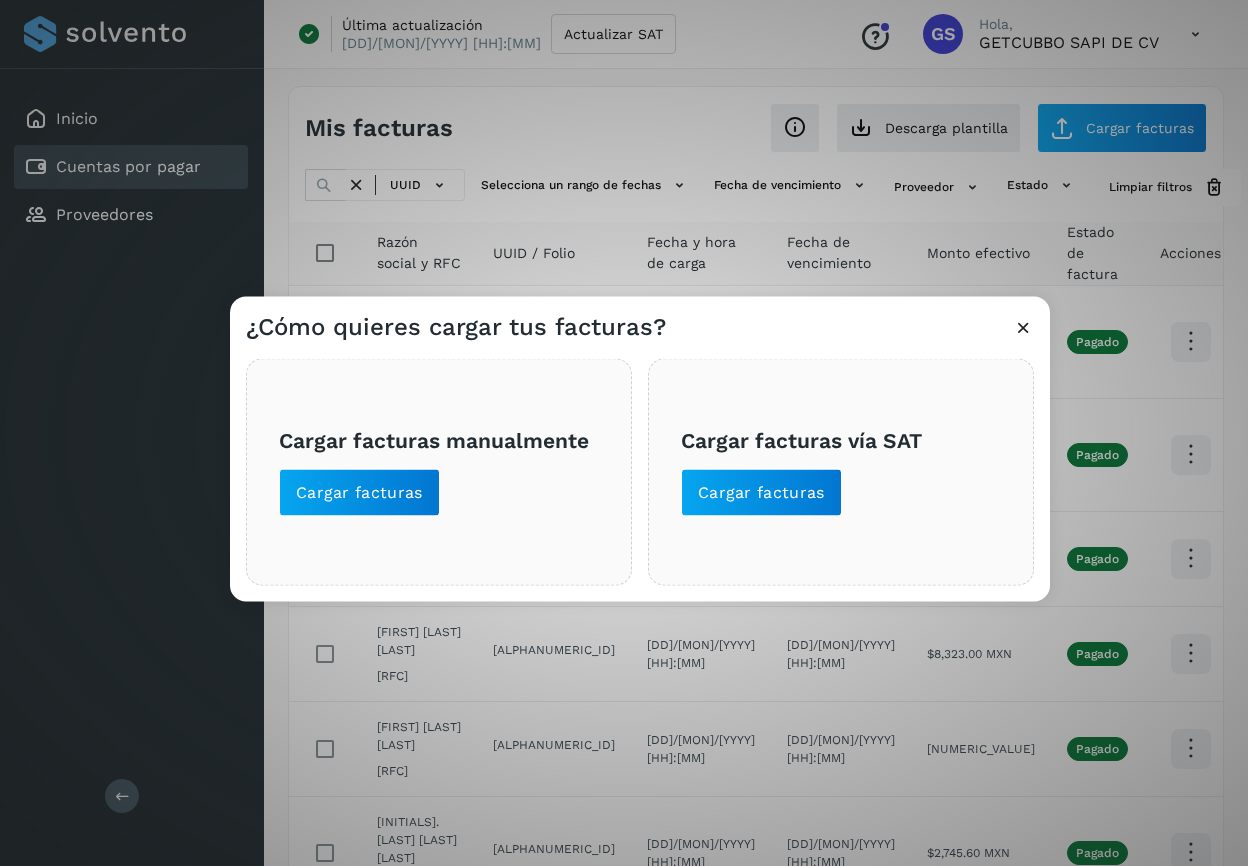 click on "Cargar facturas manualmente Cargar facturas" at bounding box center (439, 471) 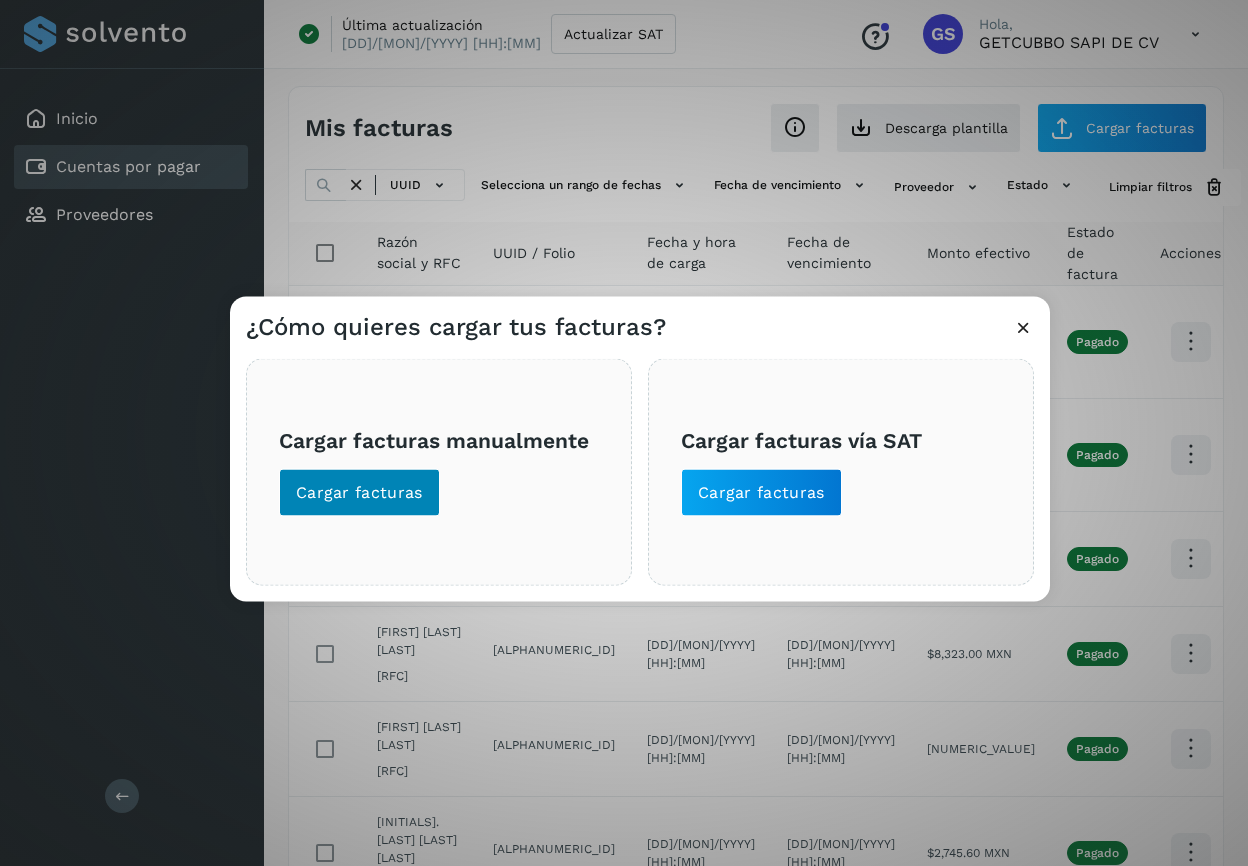 click on "Cargar facturas" 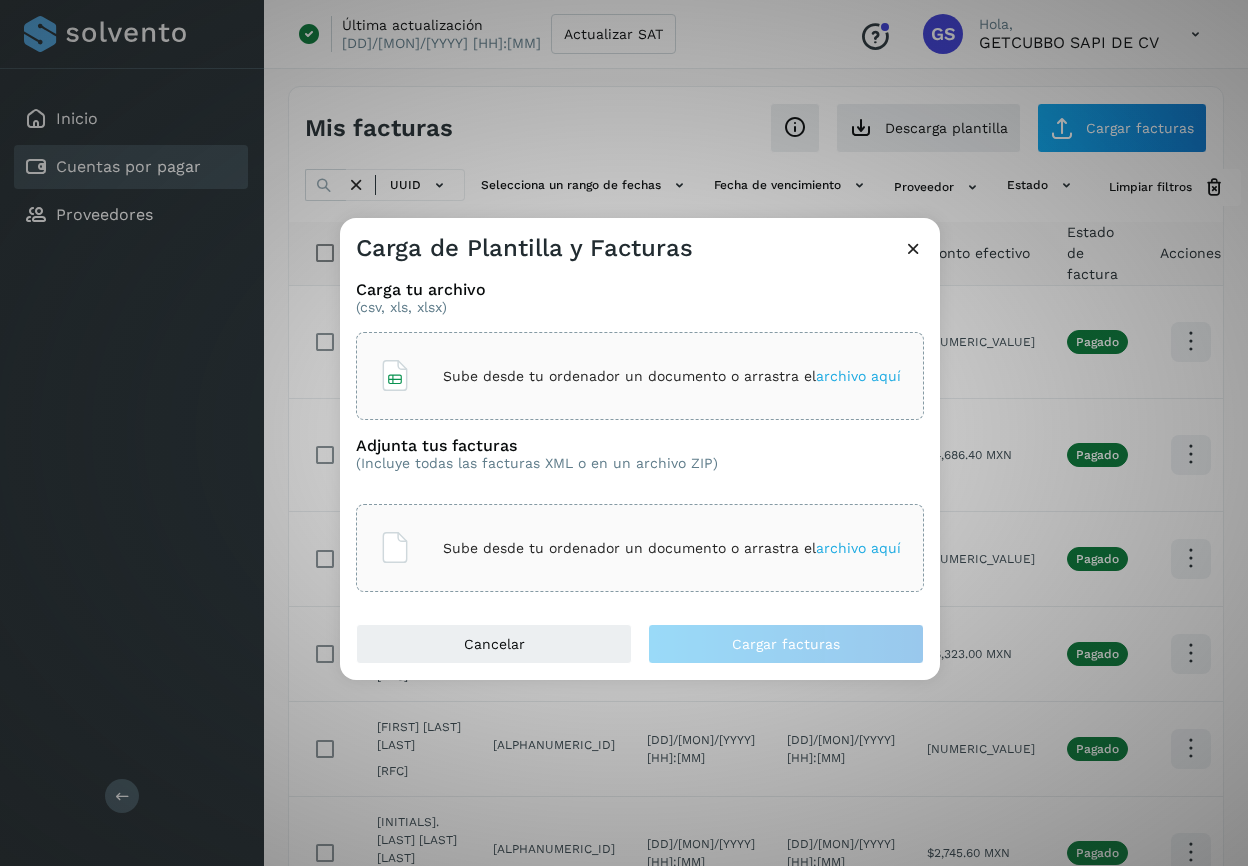 click on "Sube desde tu ordenador un documento o arrastra el  archivo aquí" at bounding box center (640, 376) 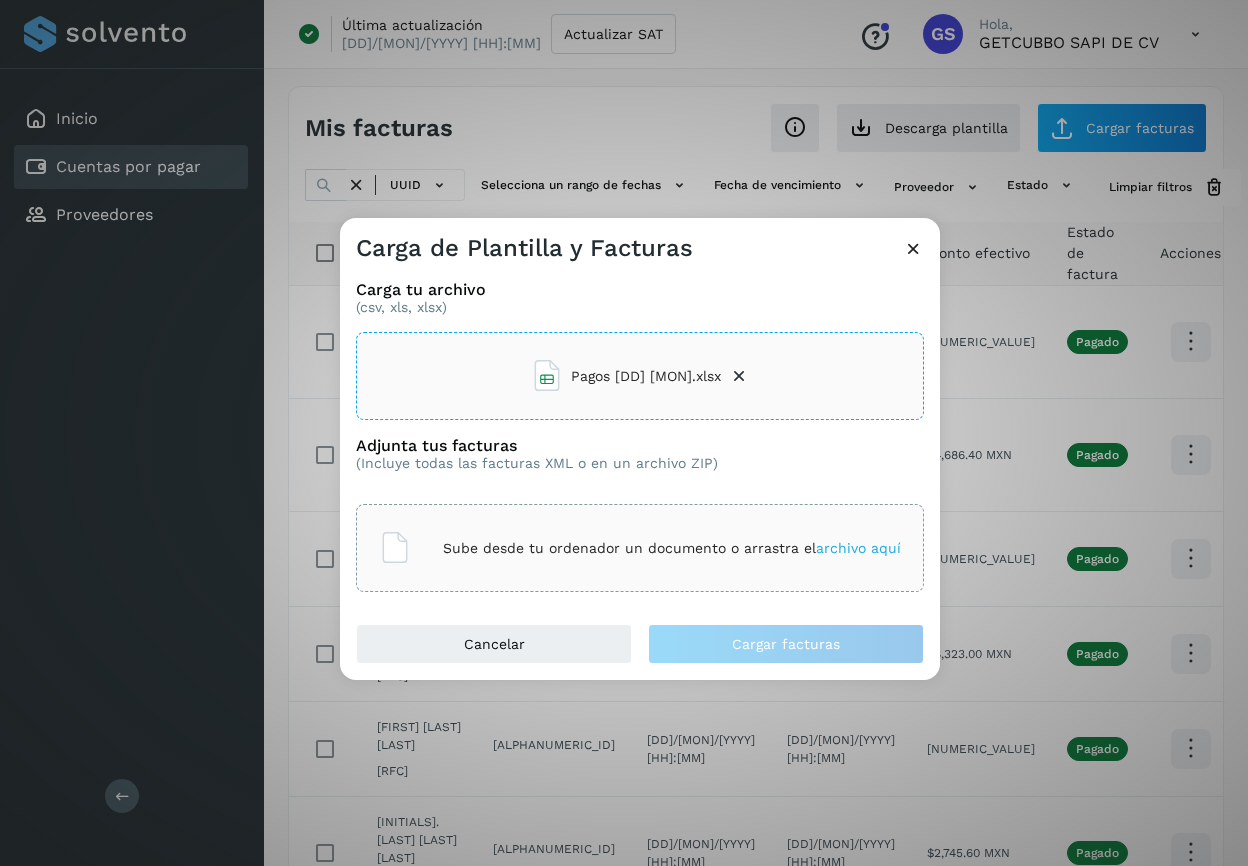 click on "Sube desde tu ordenador un documento o arrastra el  archivo aquí" at bounding box center (672, 548) 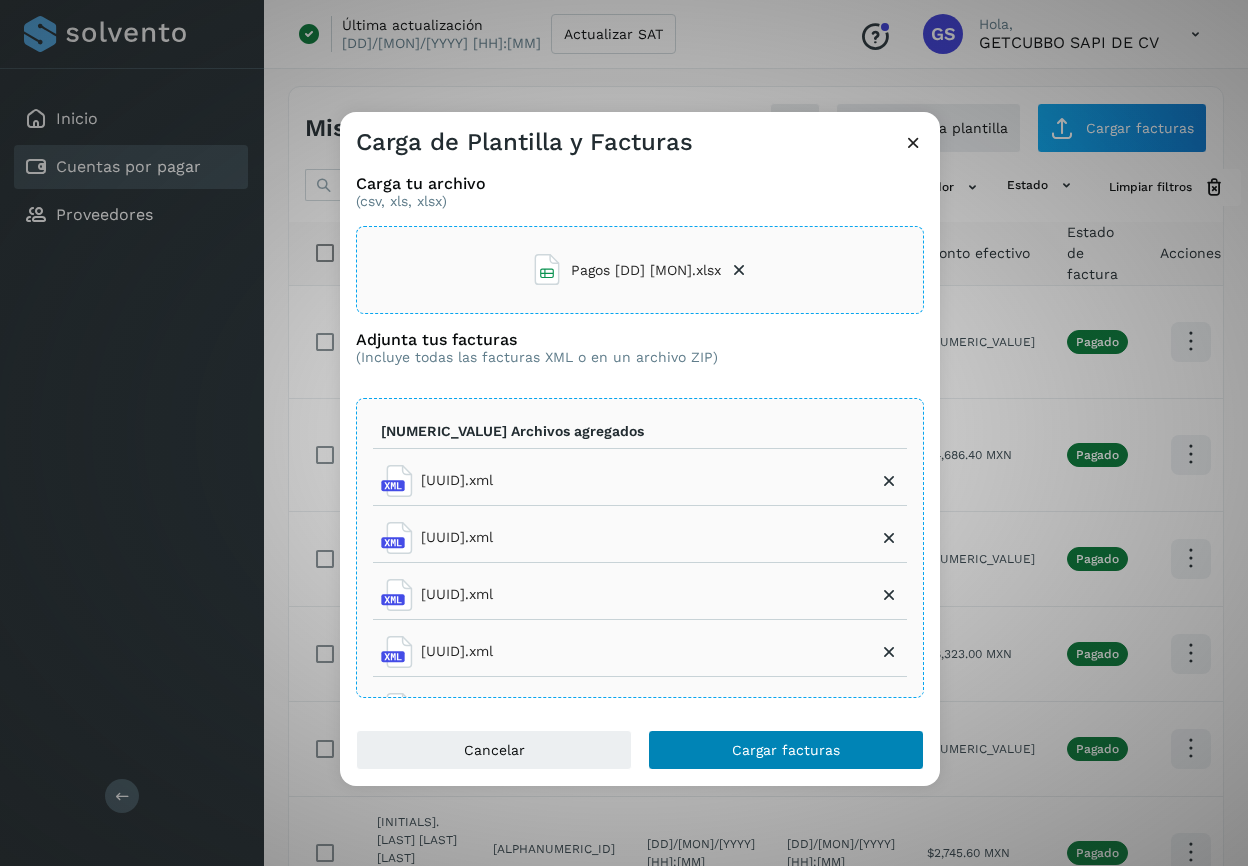 click on "Cargar facturas" 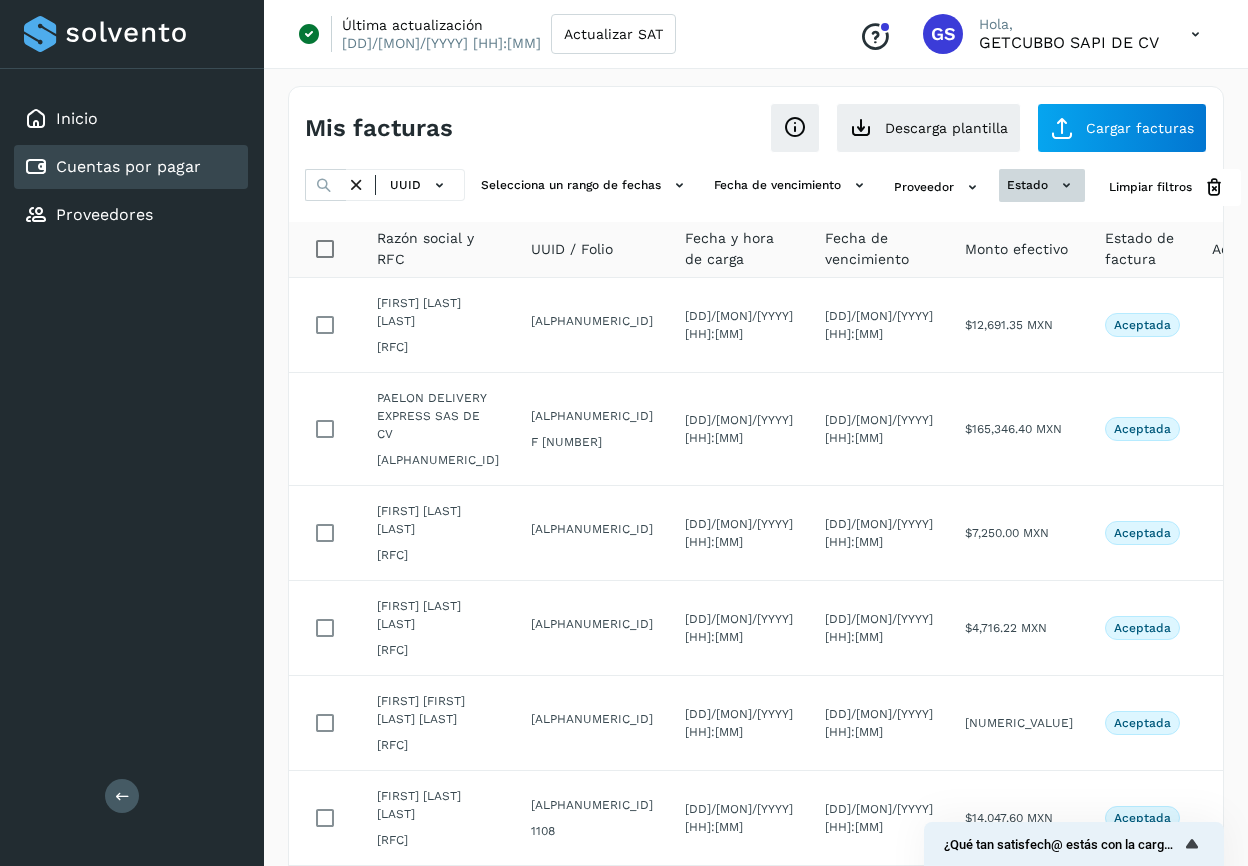 click 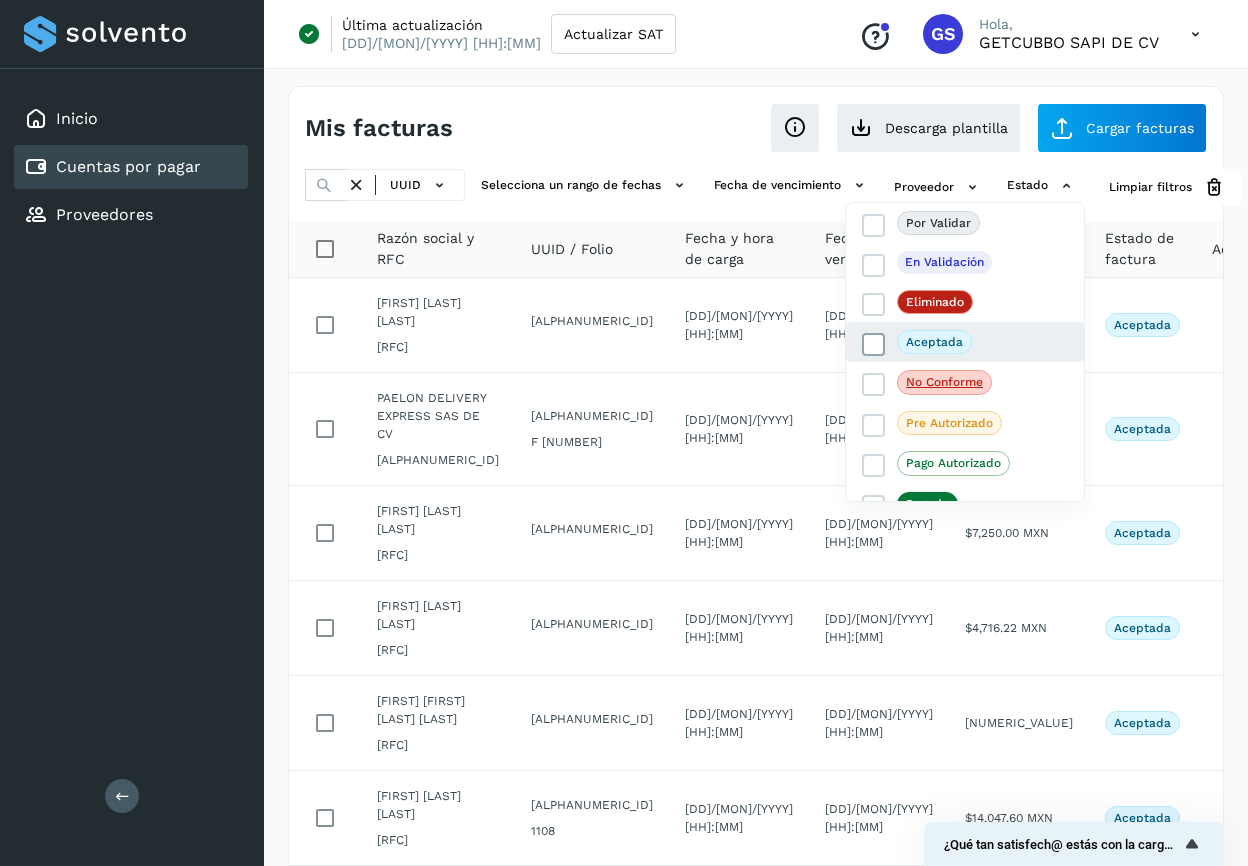 click on "Aceptada" 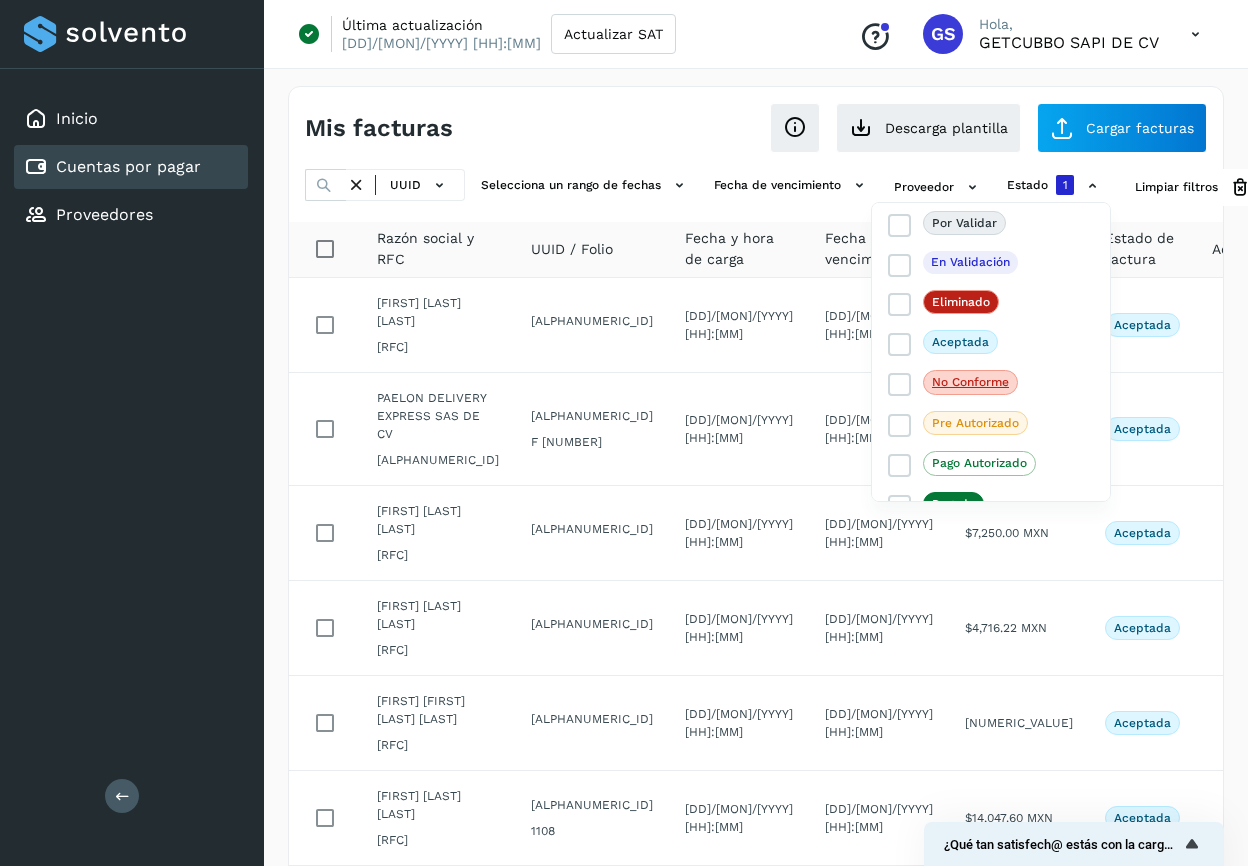 click at bounding box center (624, 433) 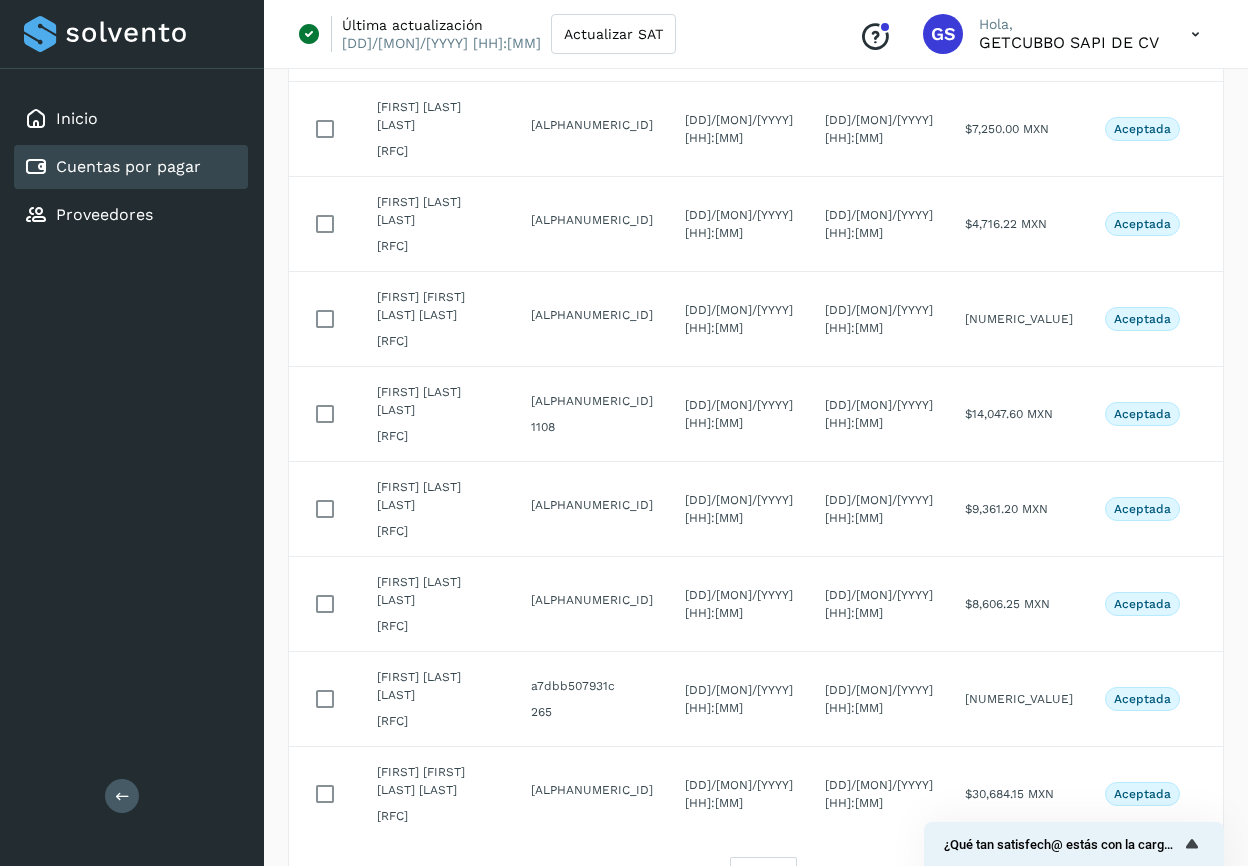 scroll, scrollTop: 403, scrollLeft: 0, axis: vertical 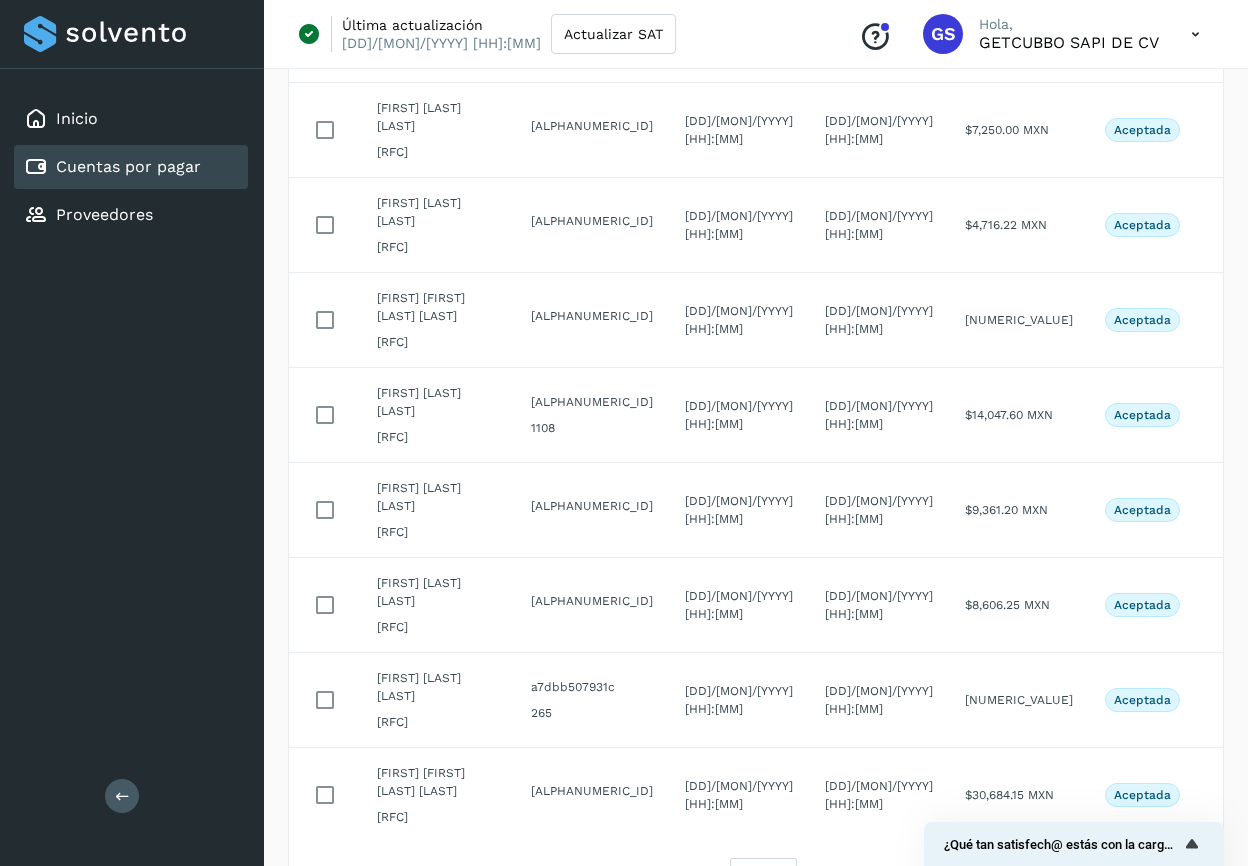 select on "**" 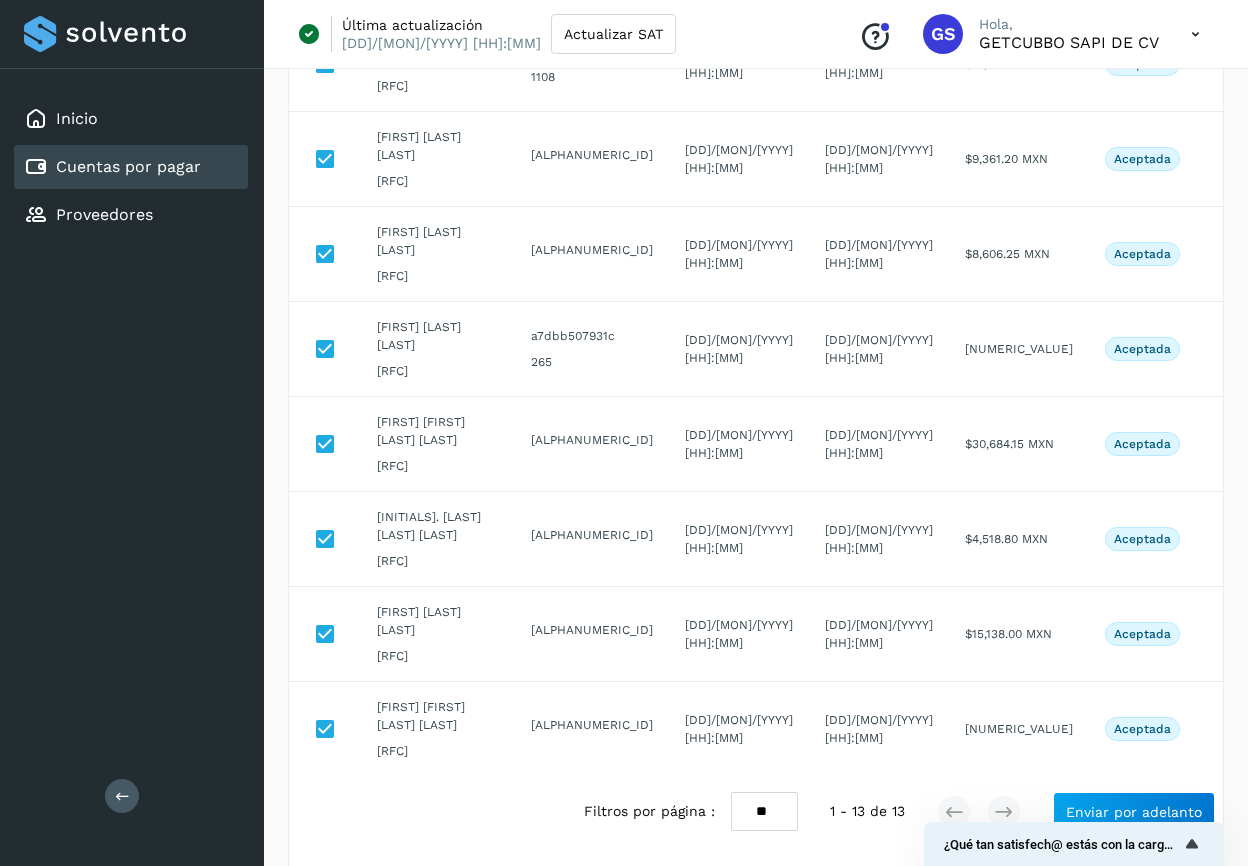 scroll, scrollTop: 752, scrollLeft: 0, axis: vertical 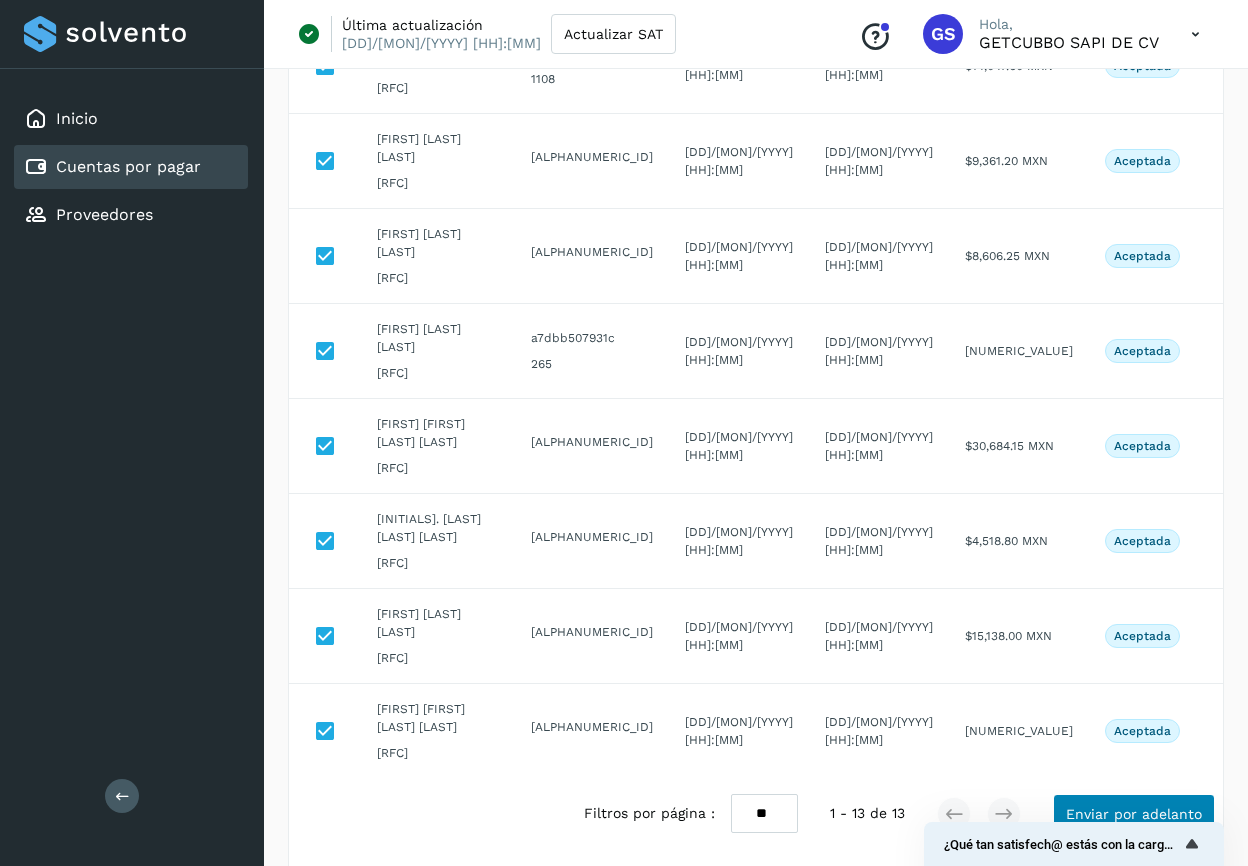 click on "Enviar por adelanto" 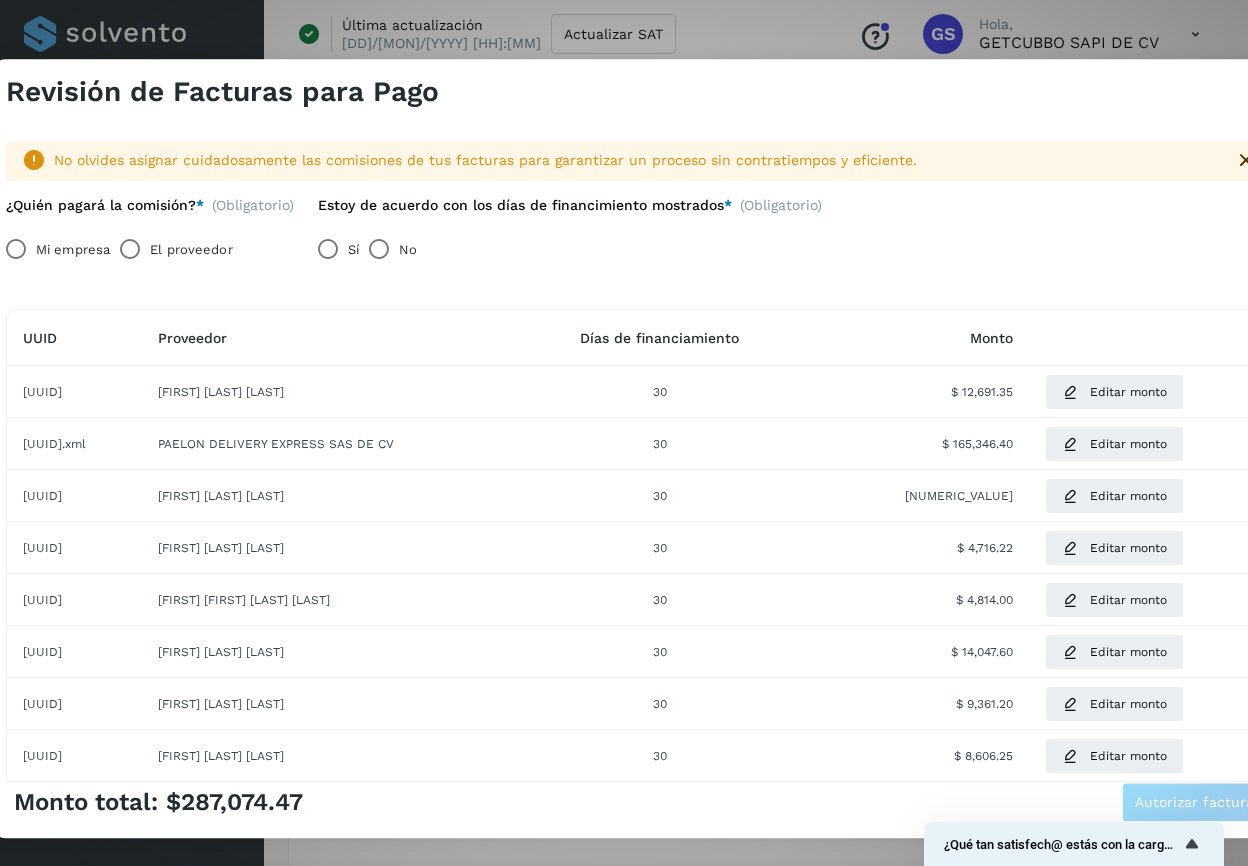 click on "Mi empresa" at bounding box center [73, 250] 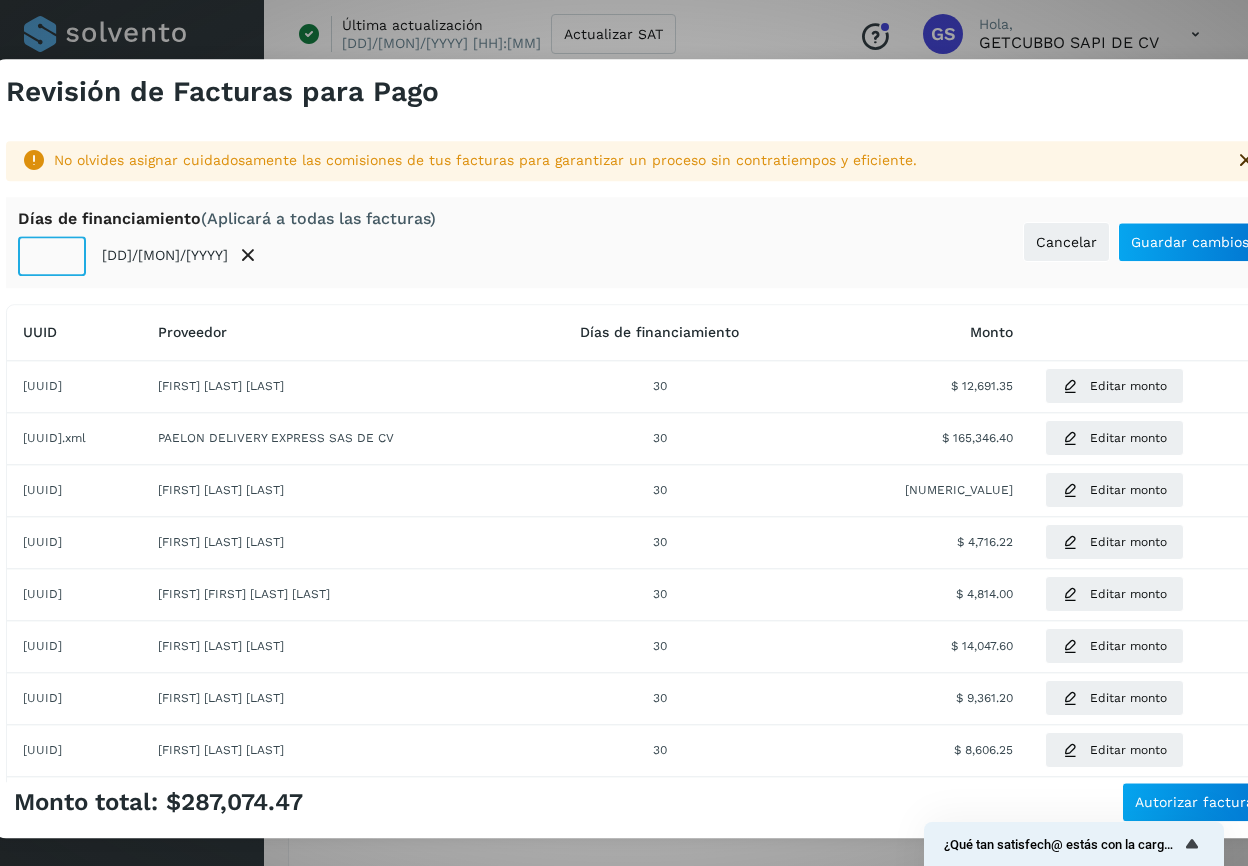click on "**" 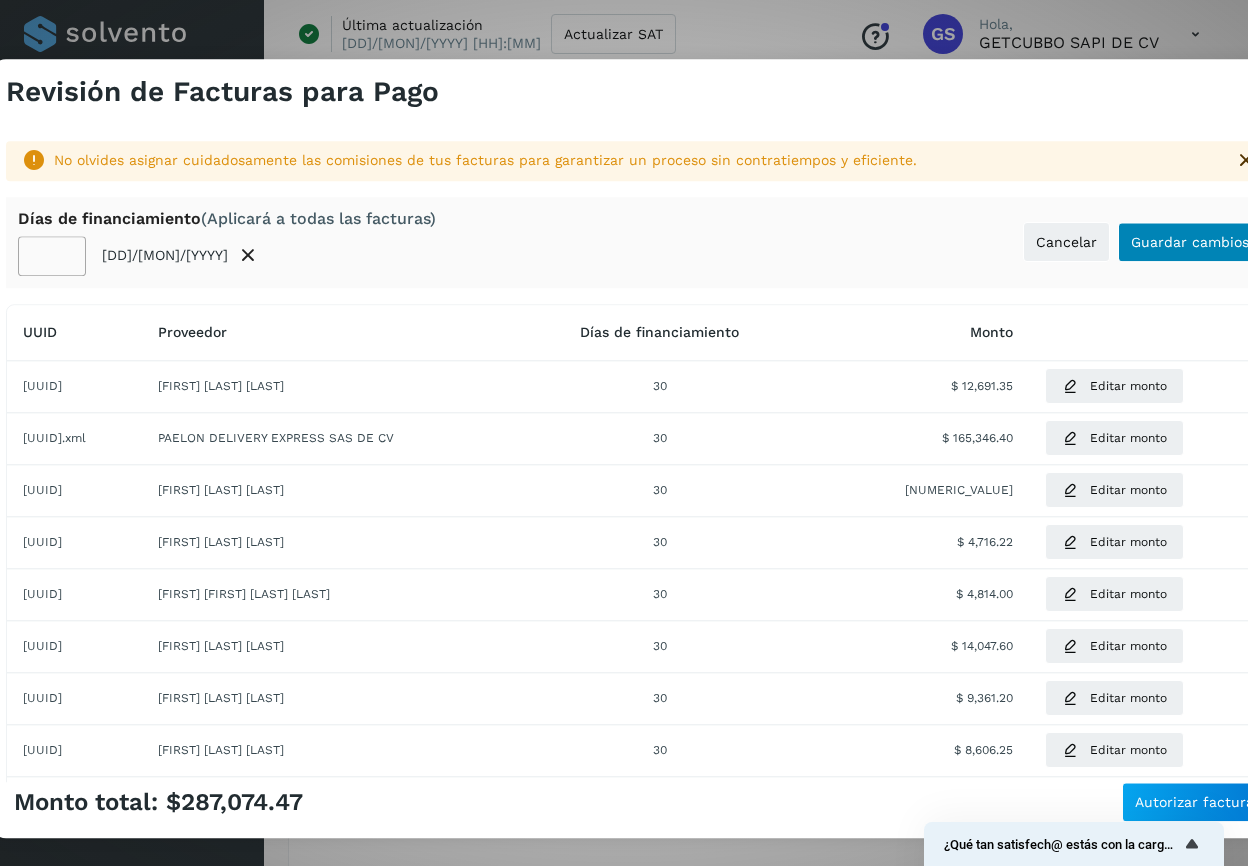 click on "Guardar cambios" at bounding box center [1190, 242] 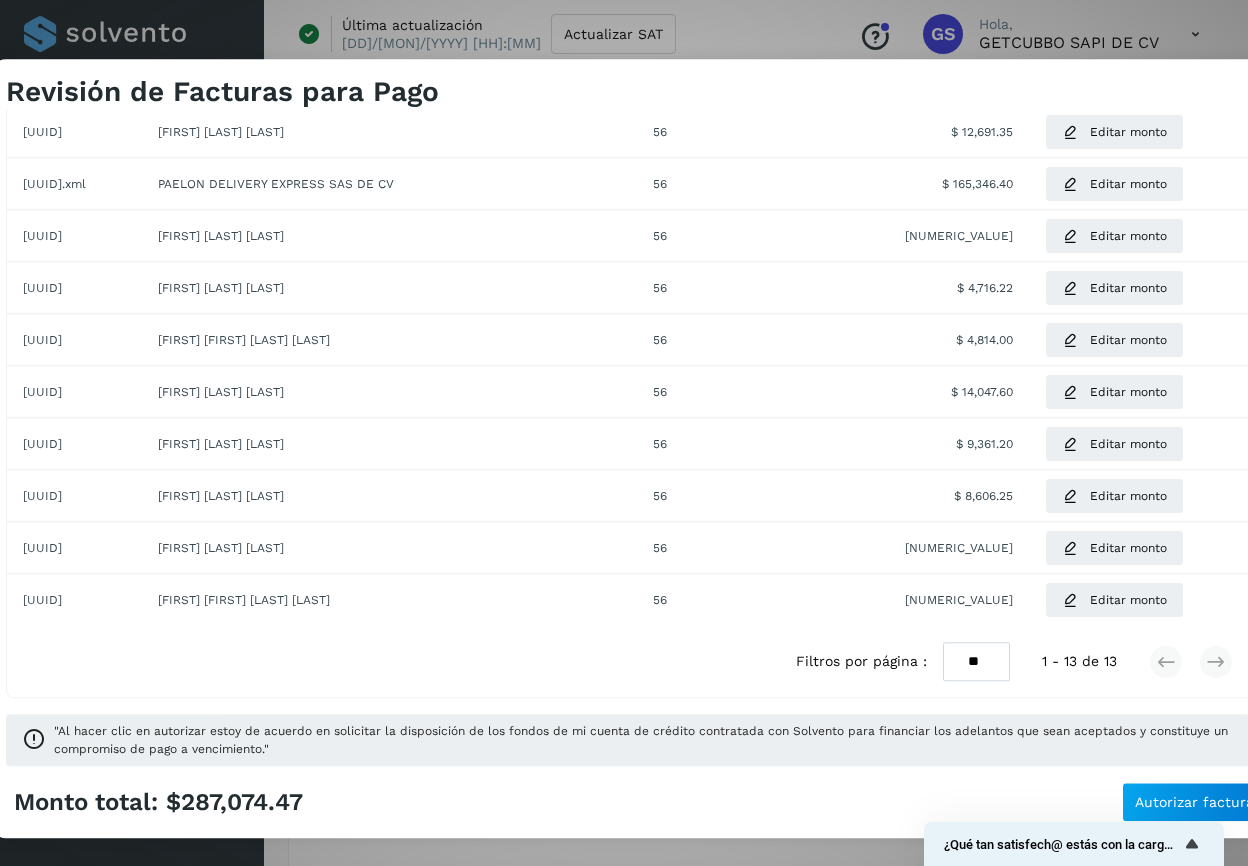 scroll, scrollTop: 295, scrollLeft: 0, axis: vertical 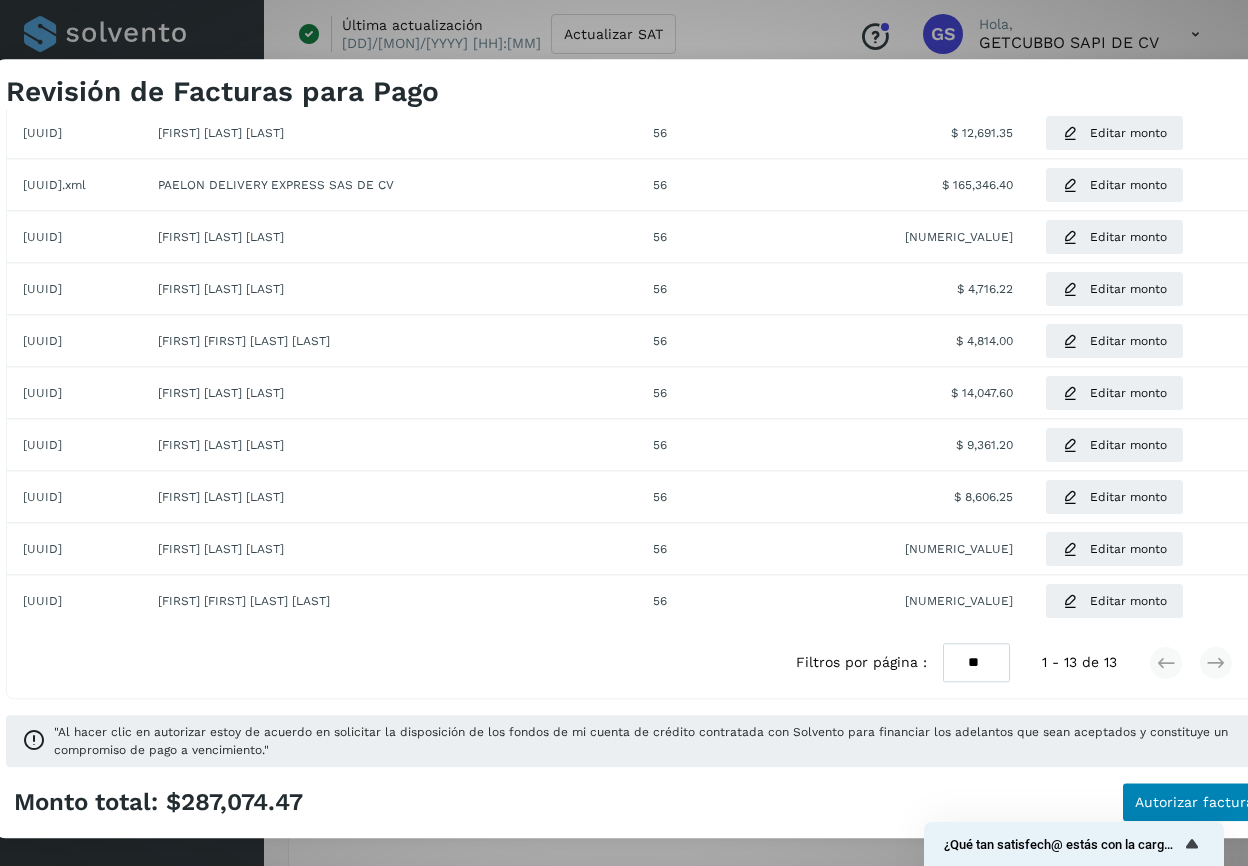 click on "Autorizar facturas" 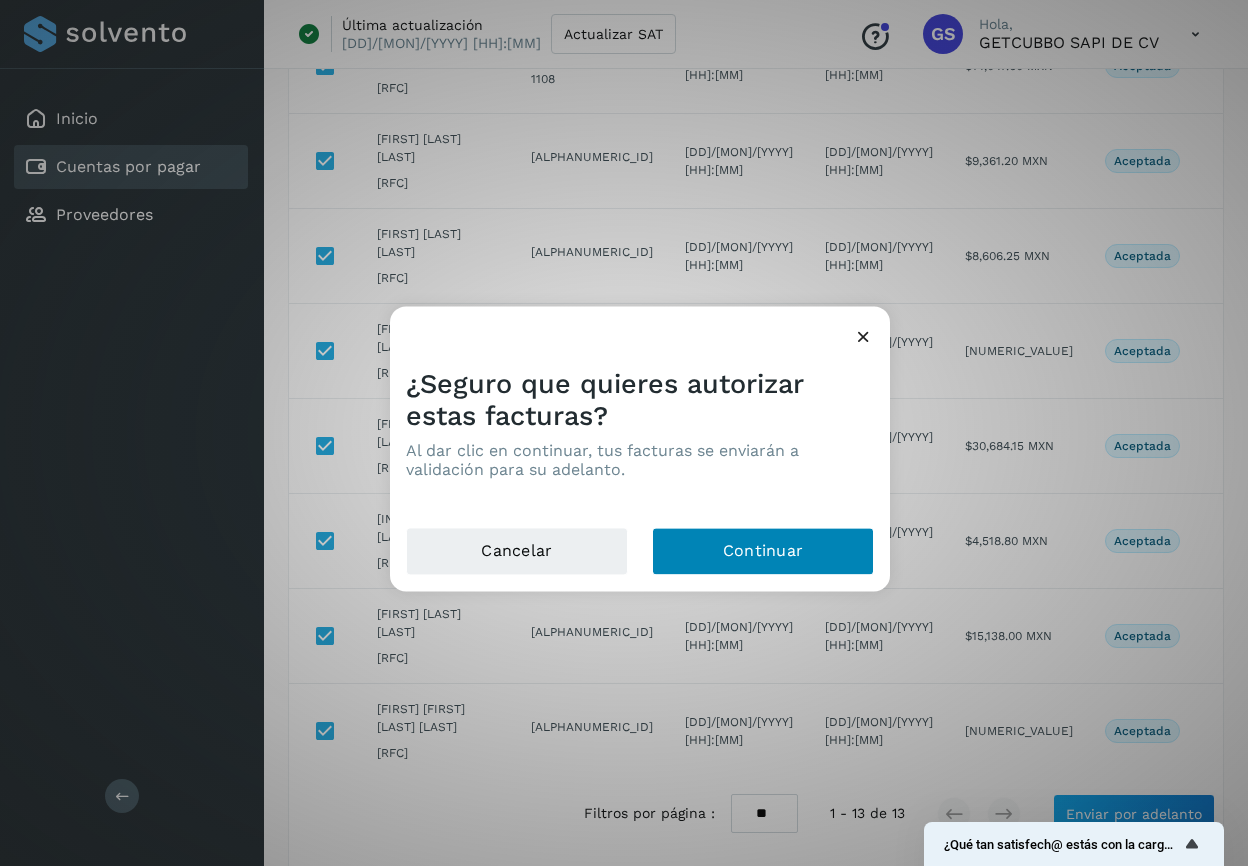 click on "Continuar" 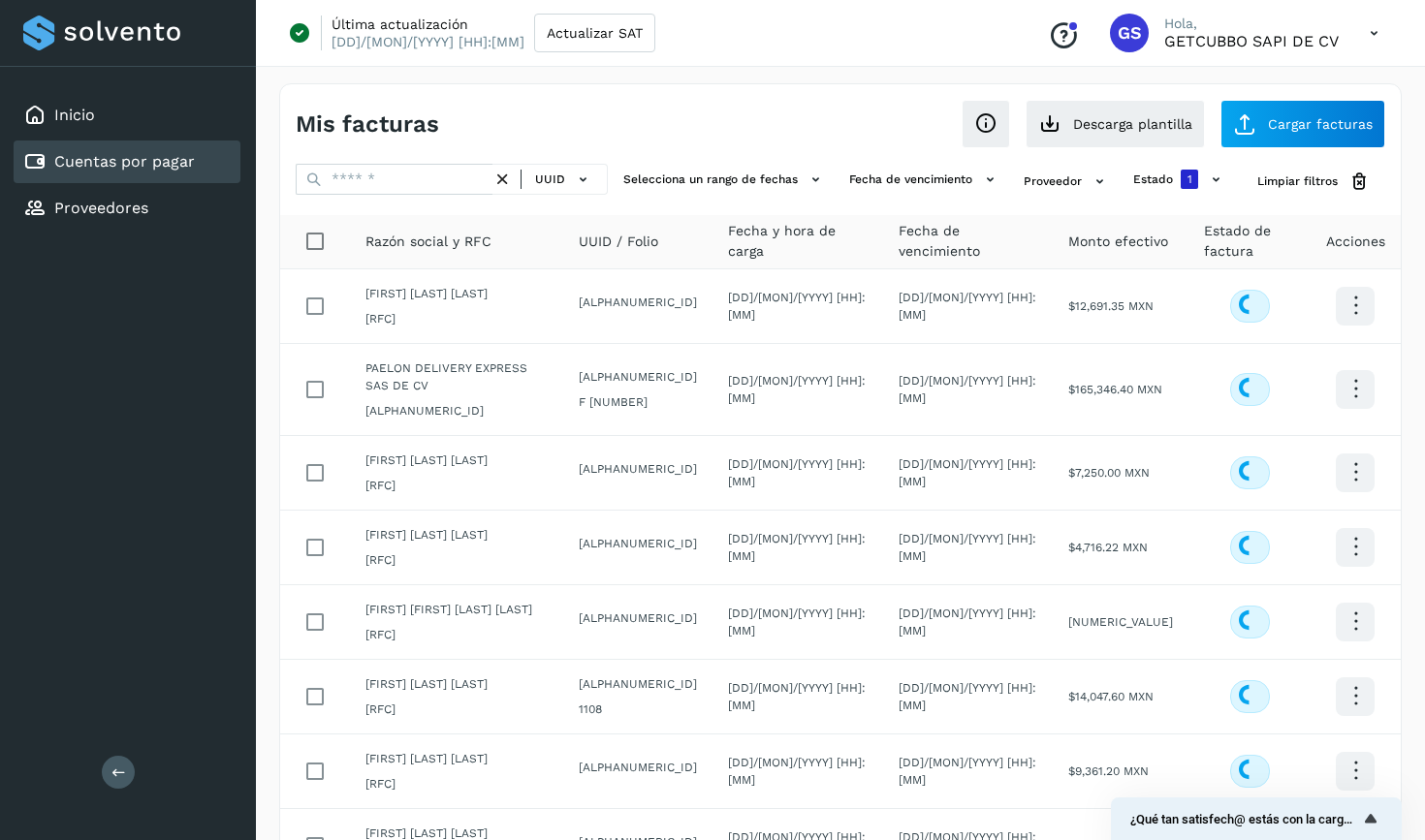 scroll, scrollTop: 0, scrollLeft: 0, axis: both 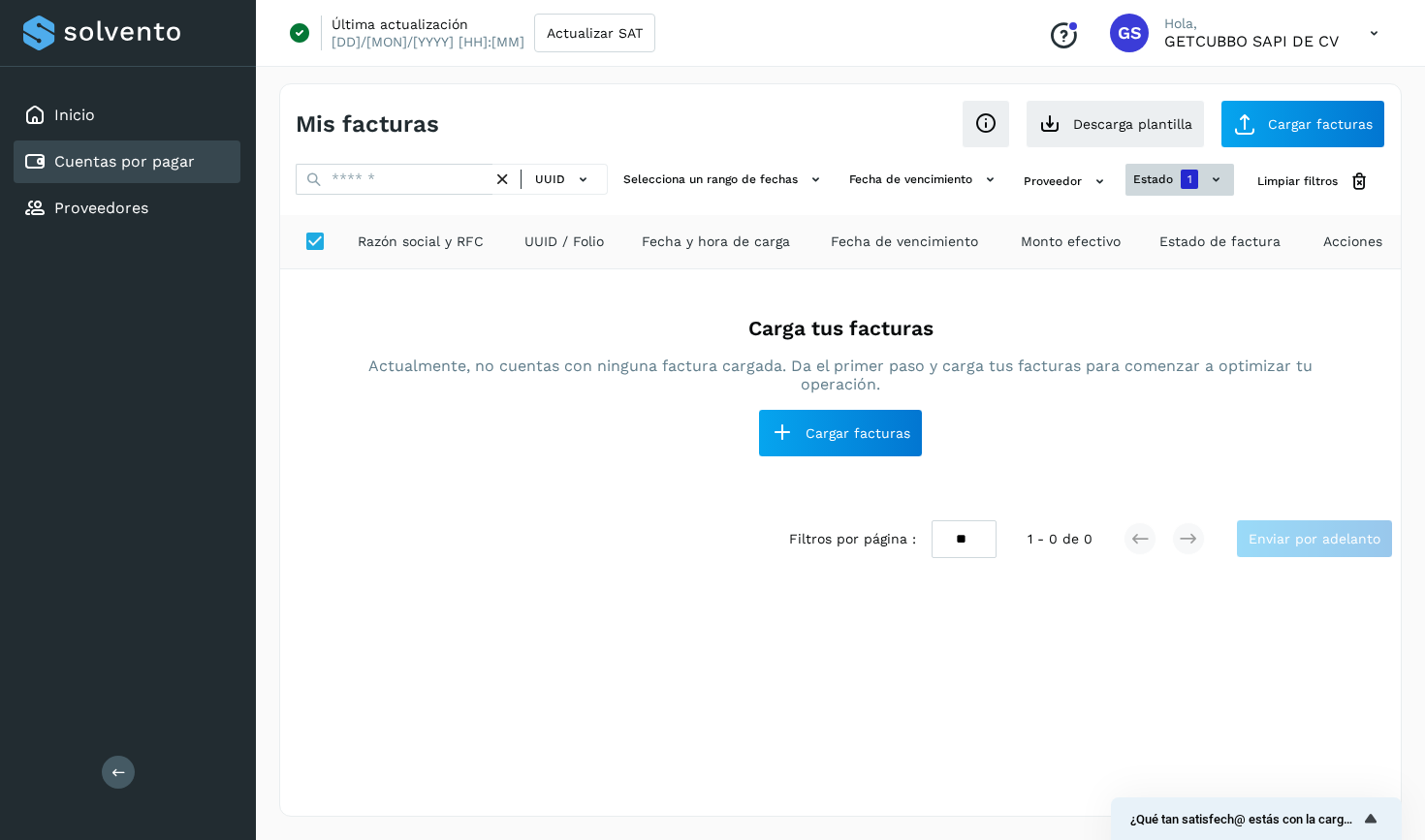 click on "estado" 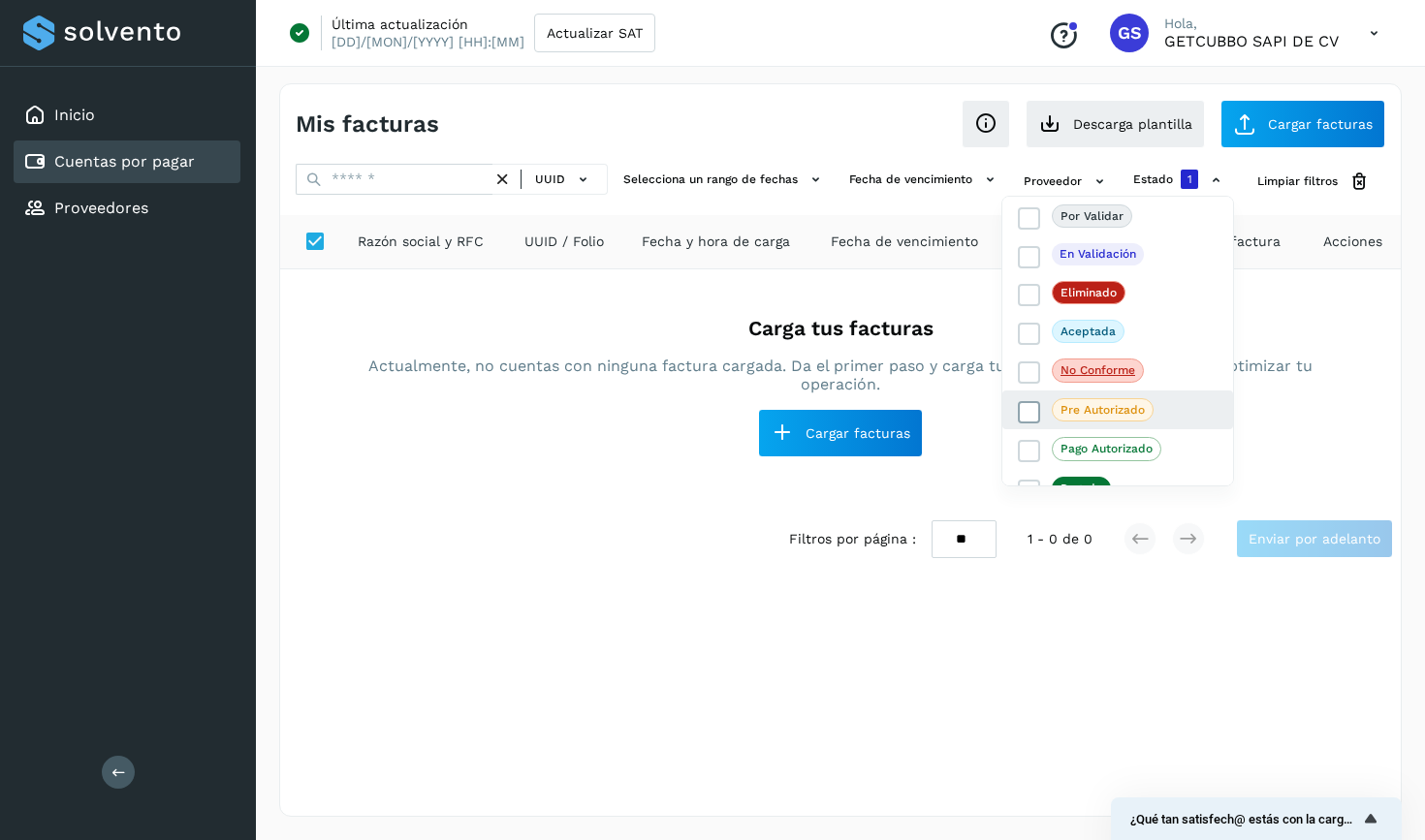 click on "Pre Autorizado" 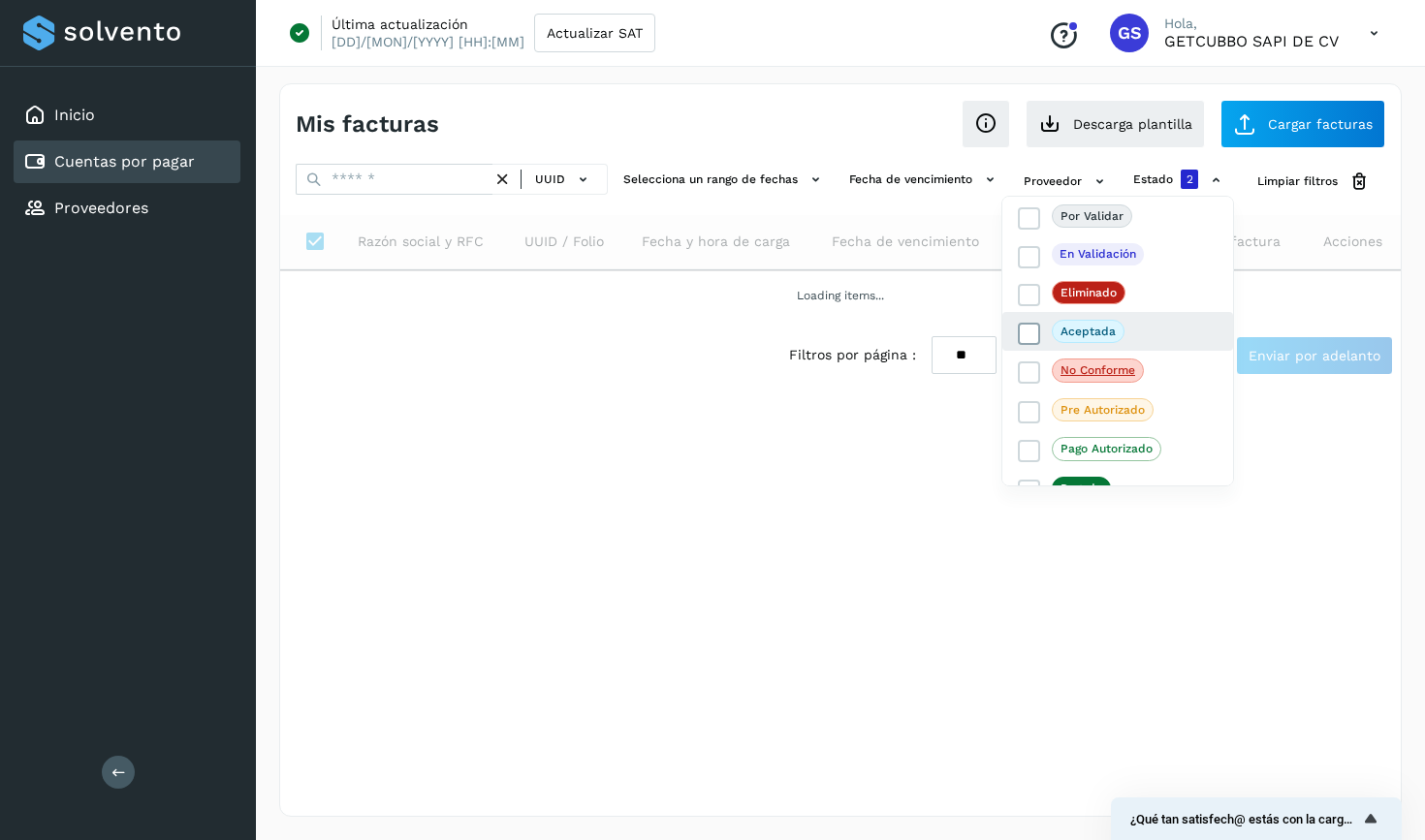 click at bounding box center [1029, 334] 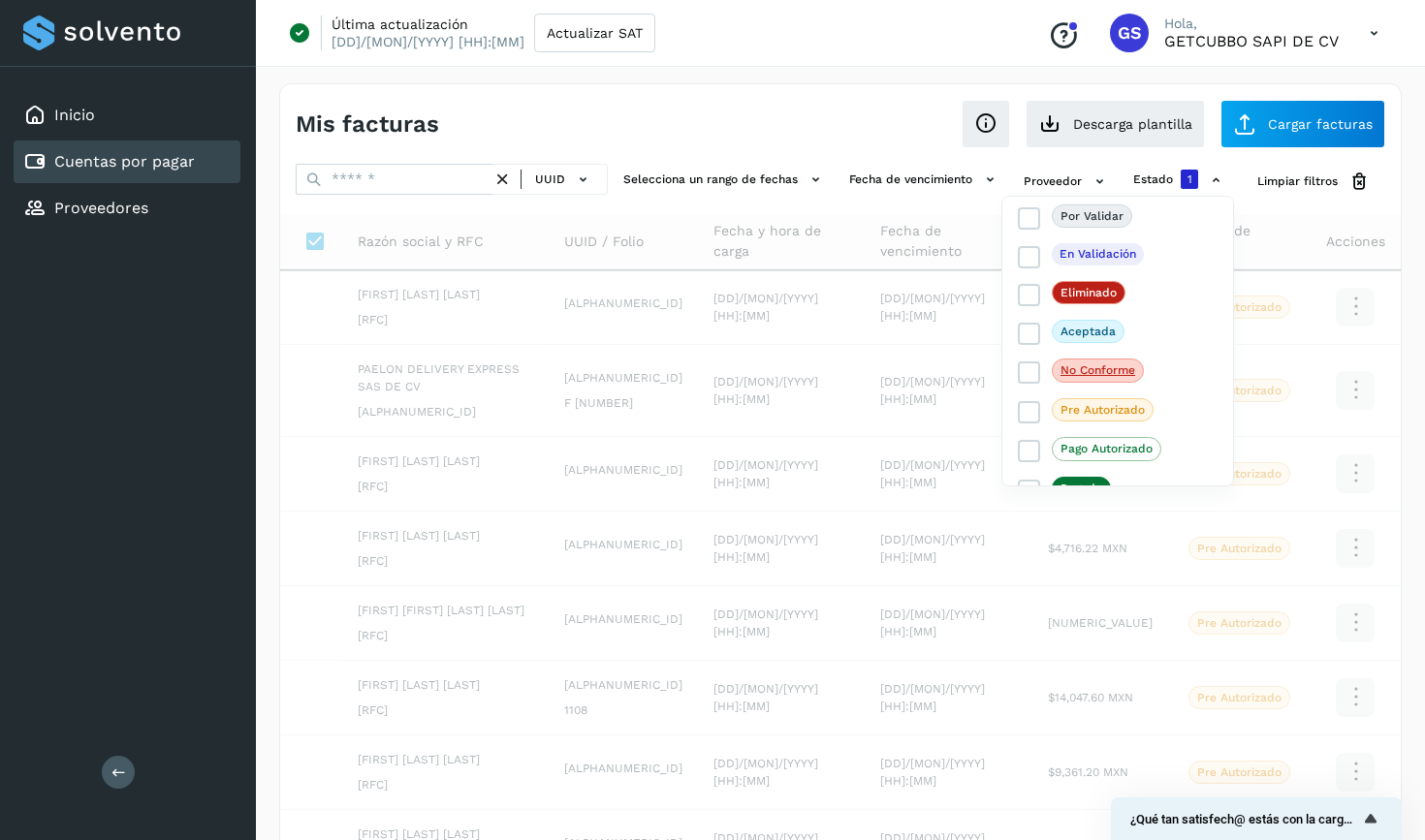 click at bounding box center (712, 420) 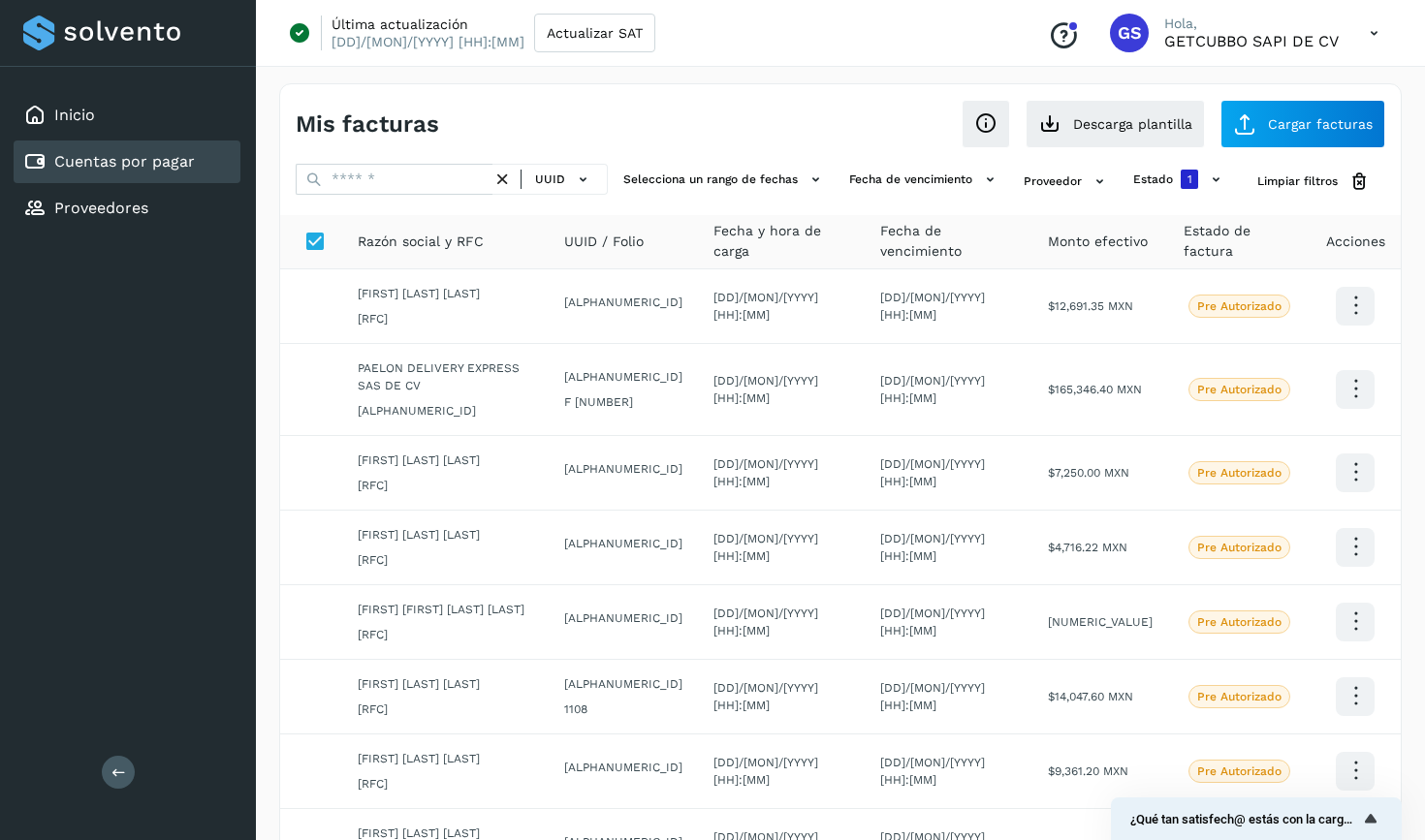 scroll, scrollTop: 0, scrollLeft: 0, axis: both 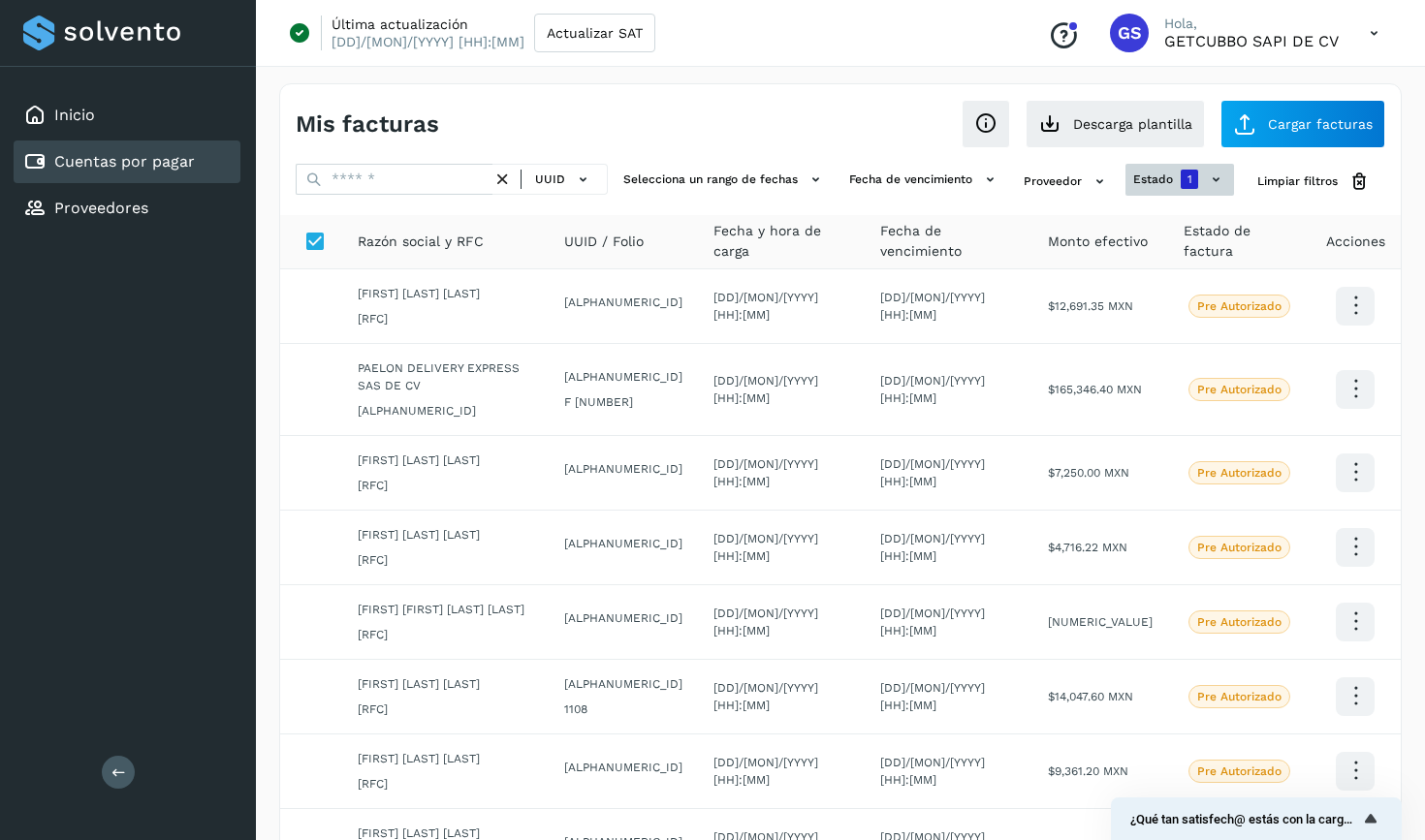 click on "estado" 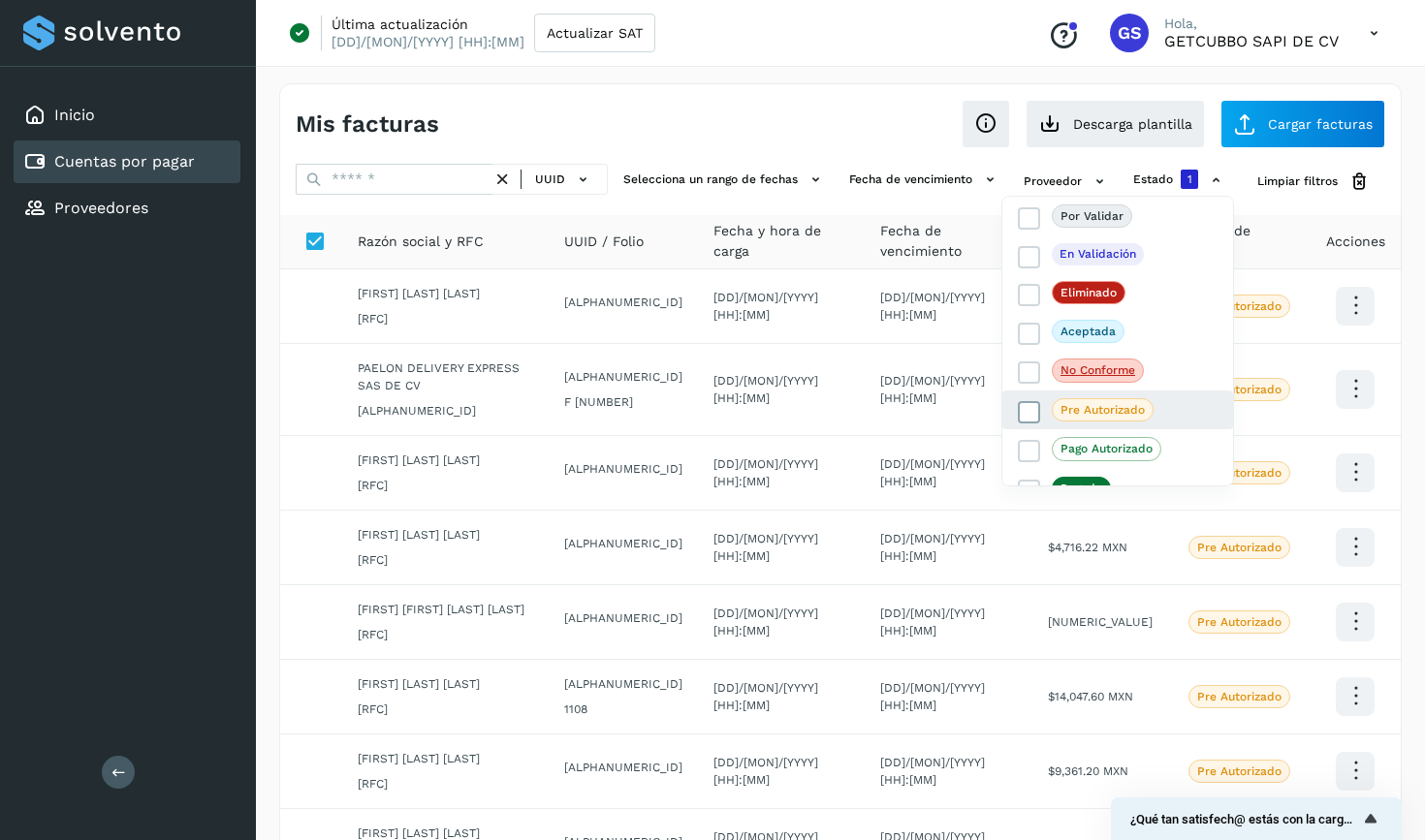 click at bounding box center [1029, 412] 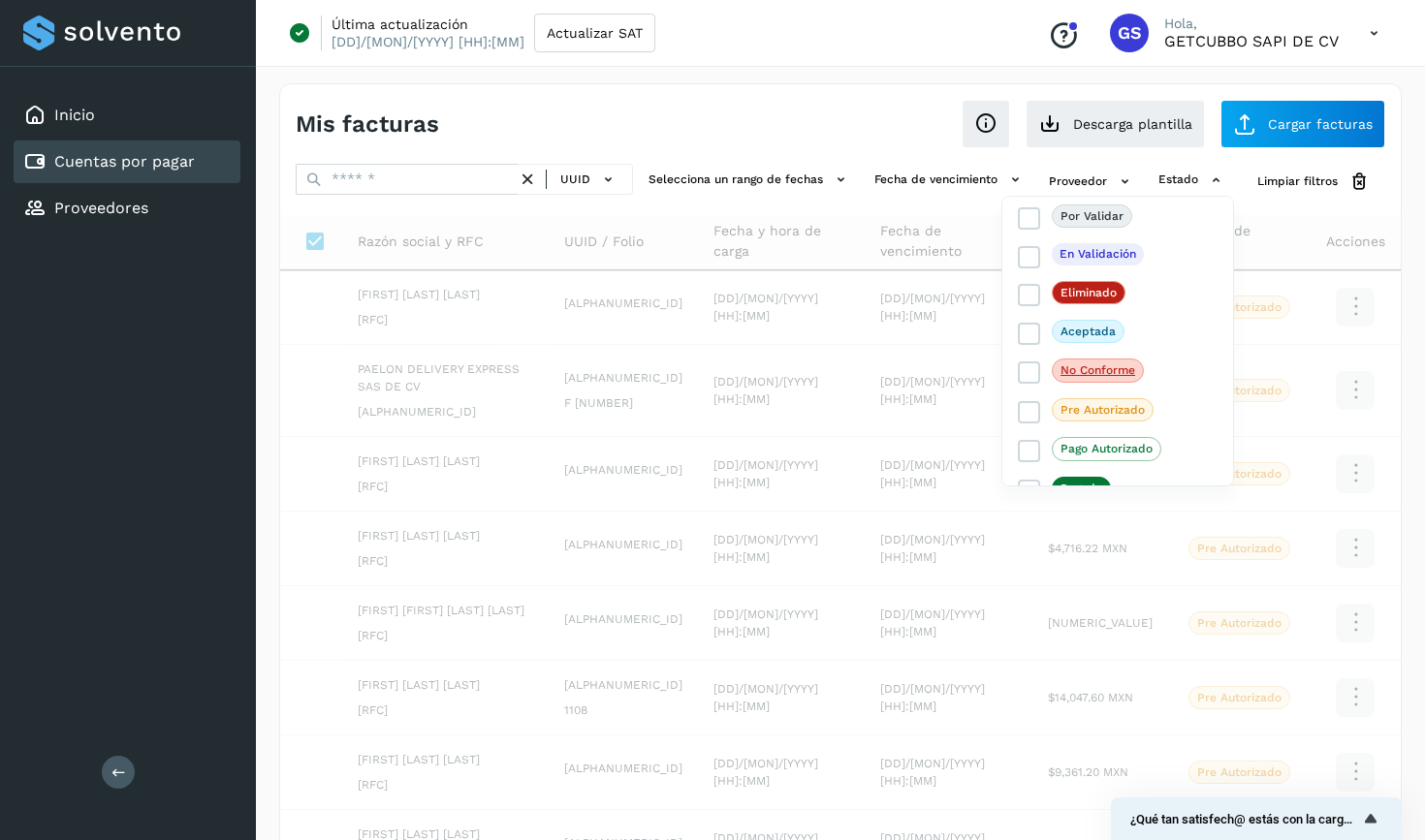 click at bounding box center (712, 420) 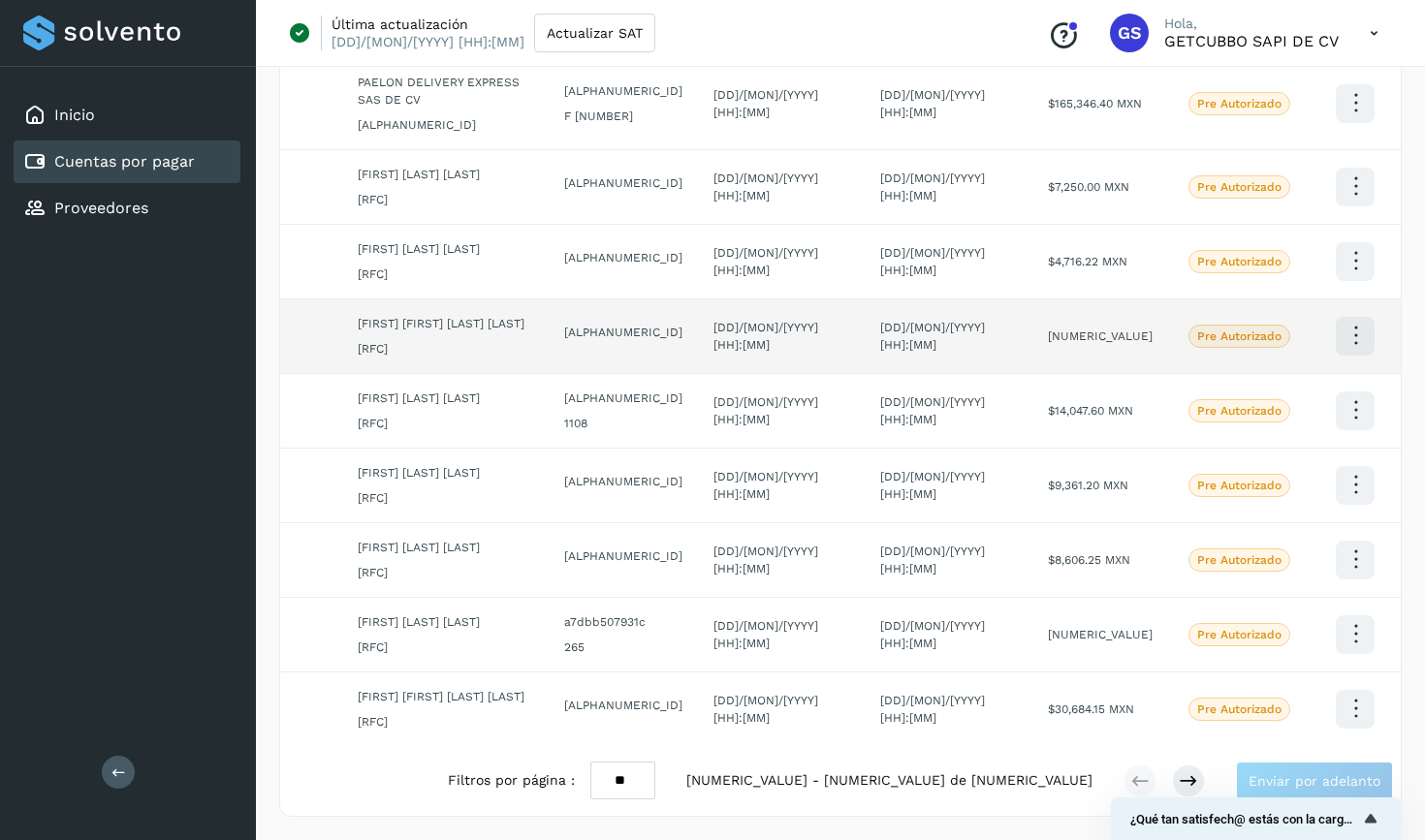 scroll, scrollTop: 285, scrollLeft: 0, axis: vertical 